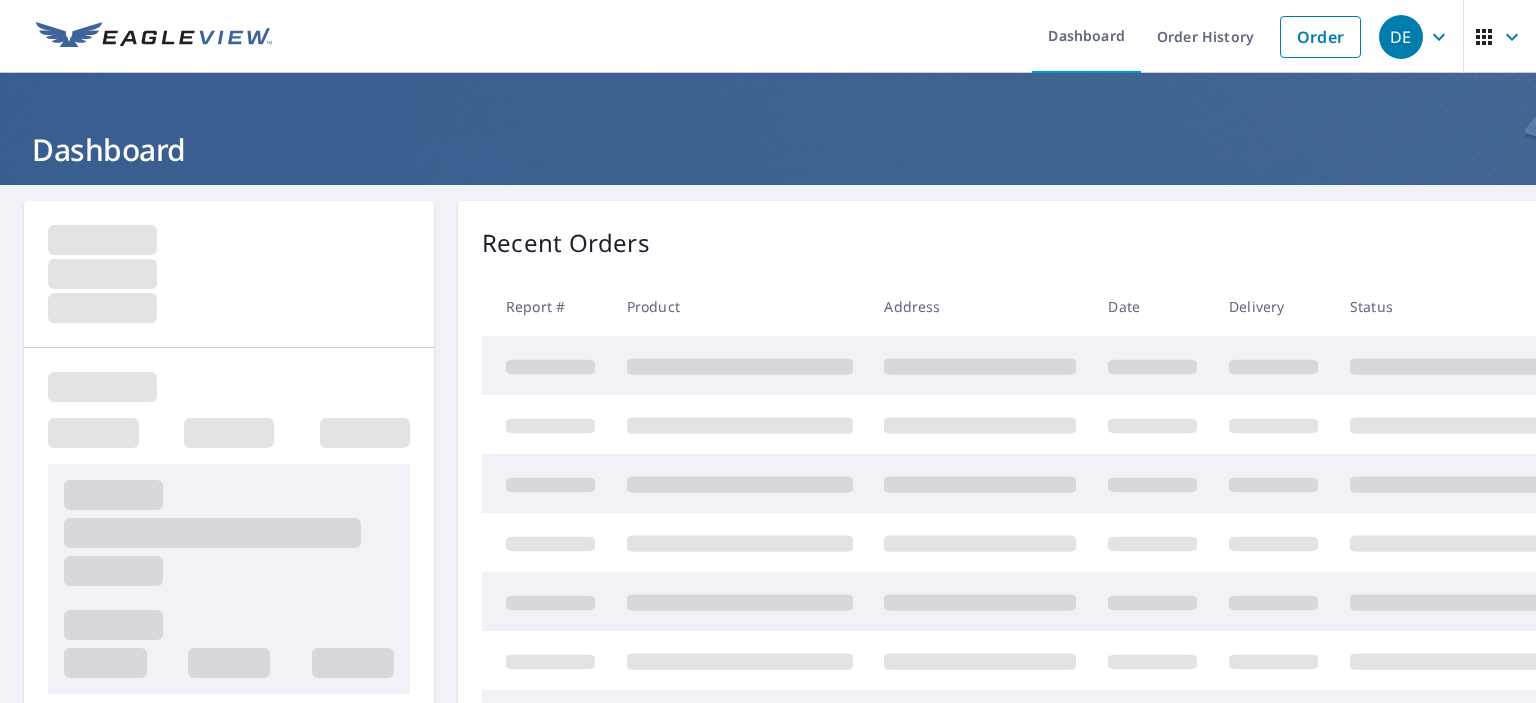 scroll, scrollTop: 0, scrollLeft: 0, axis: both 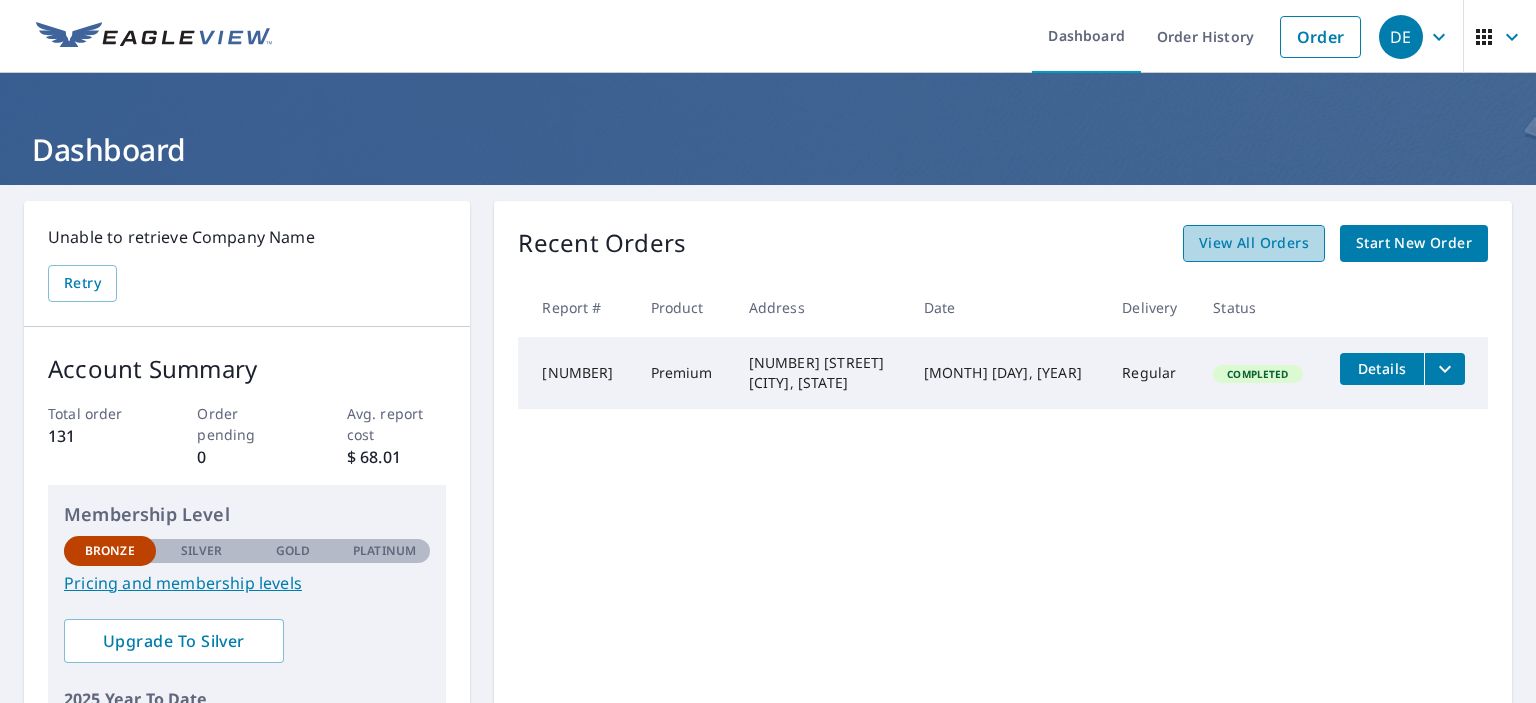 click on "View All Orders" at bounding box center [1254, 243] 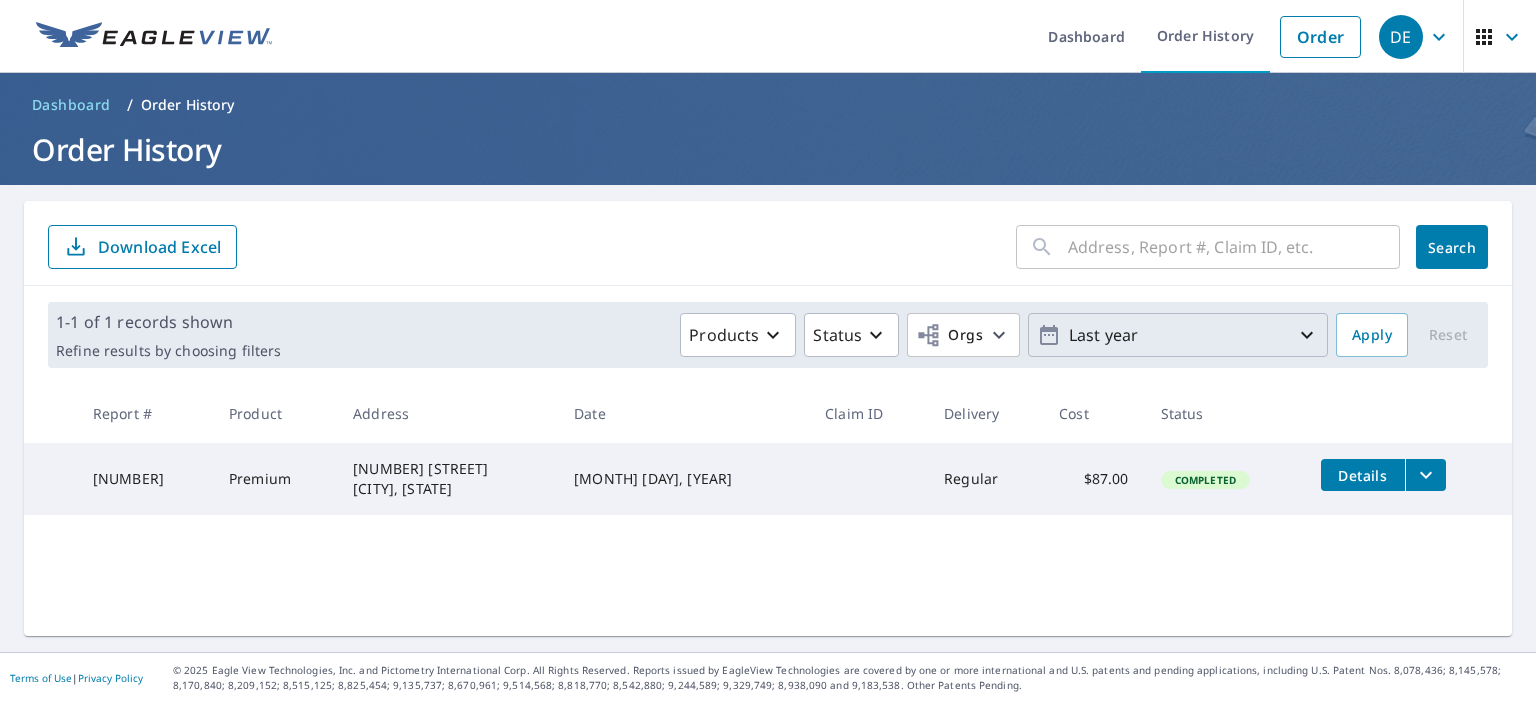 click 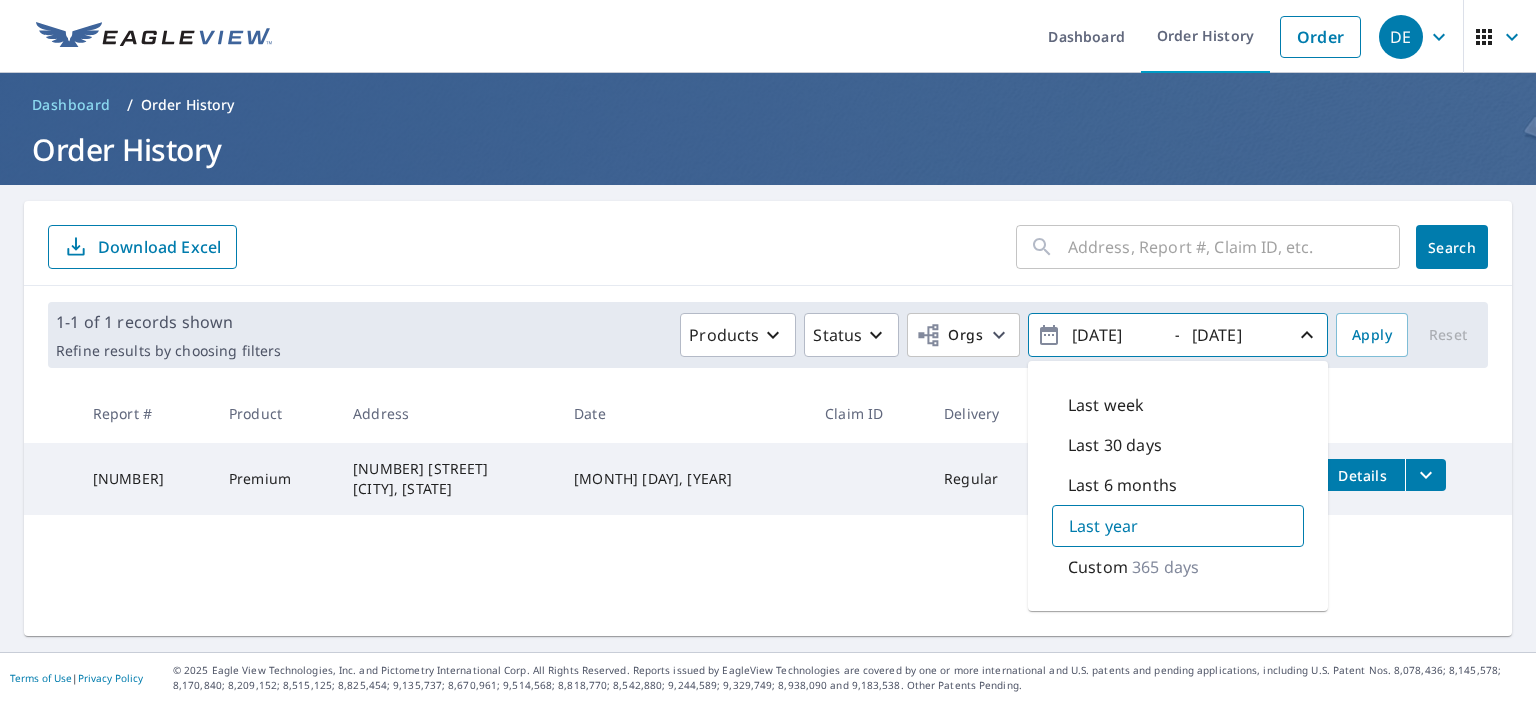 drag, startPoint x: 1144, startPoint y: 330, endPoint x: 1045, endPoint y: 330, distance: 99 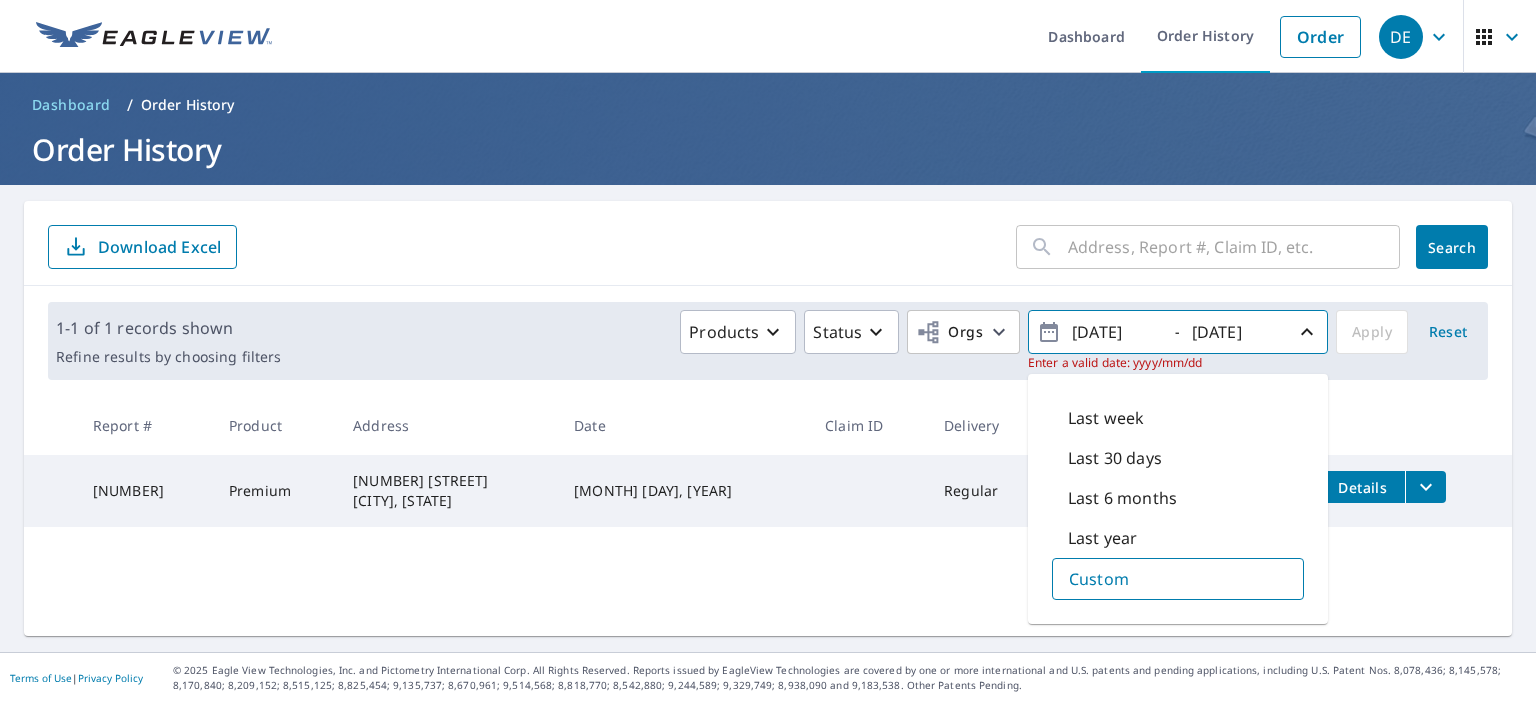 type on "[DATE]" 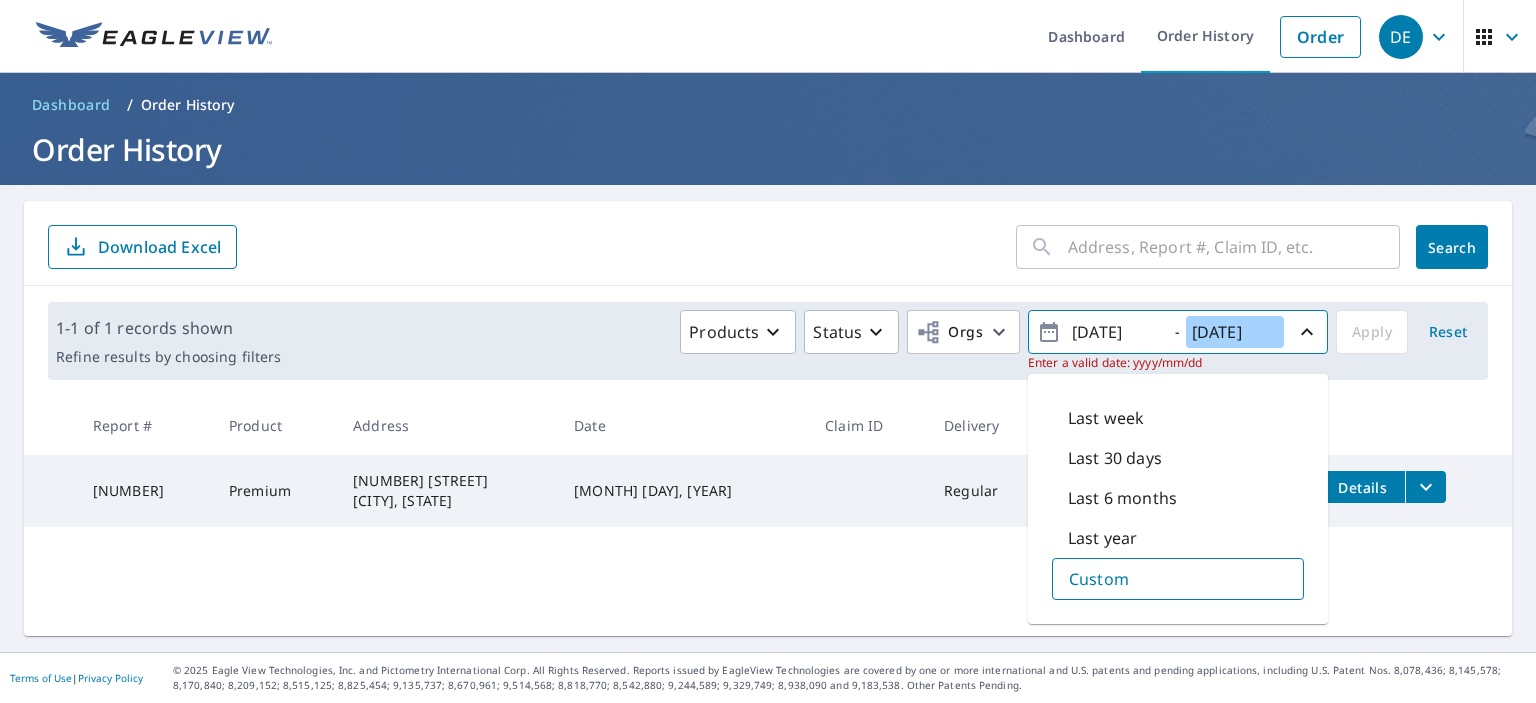 click on "[DATE]" at bounding box center [1235, 332] 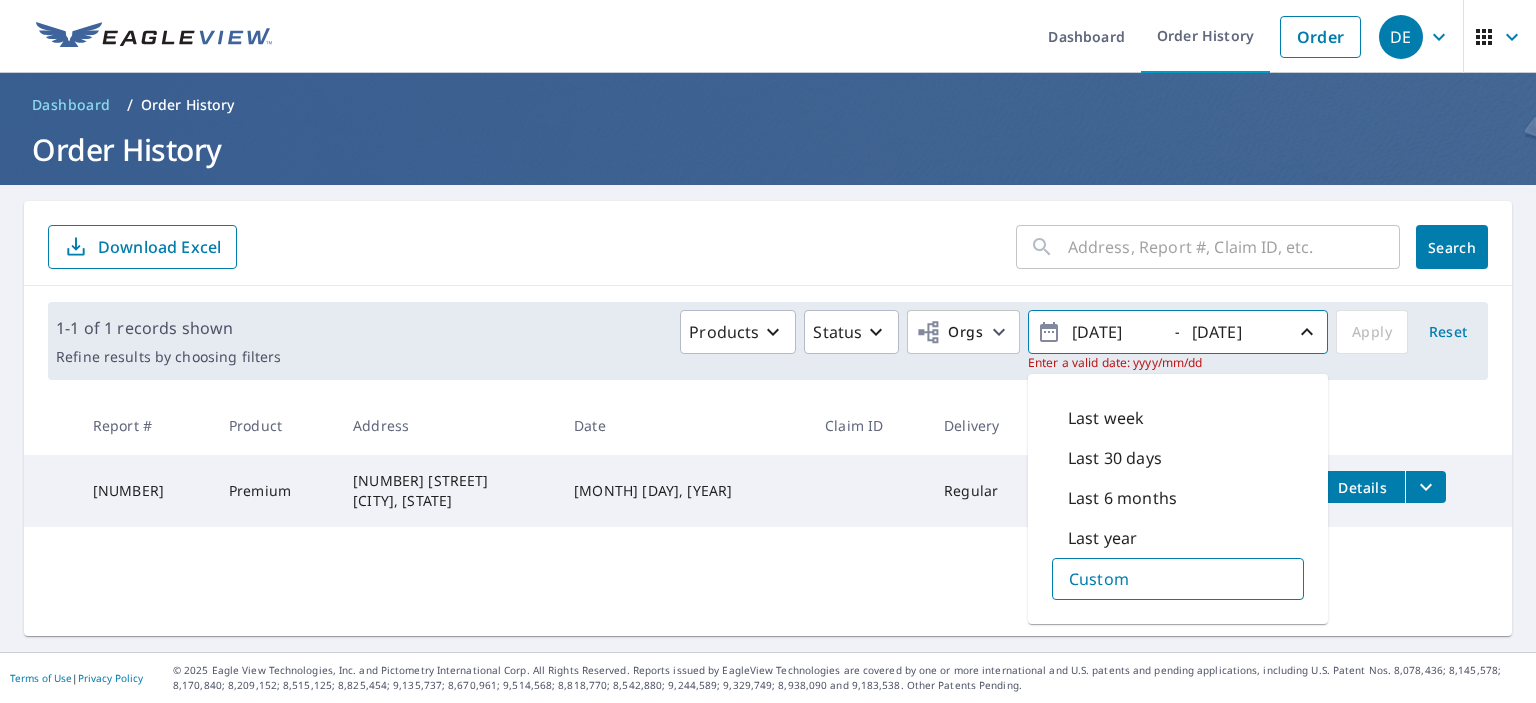 click on "Products Status Orgs [DATE] - [DATE] Enter a valid date: yyyy/mm/dd Last week Last 30 days Last 6 months Last year Custom Apply Reset" at bounding box center (884, 341) 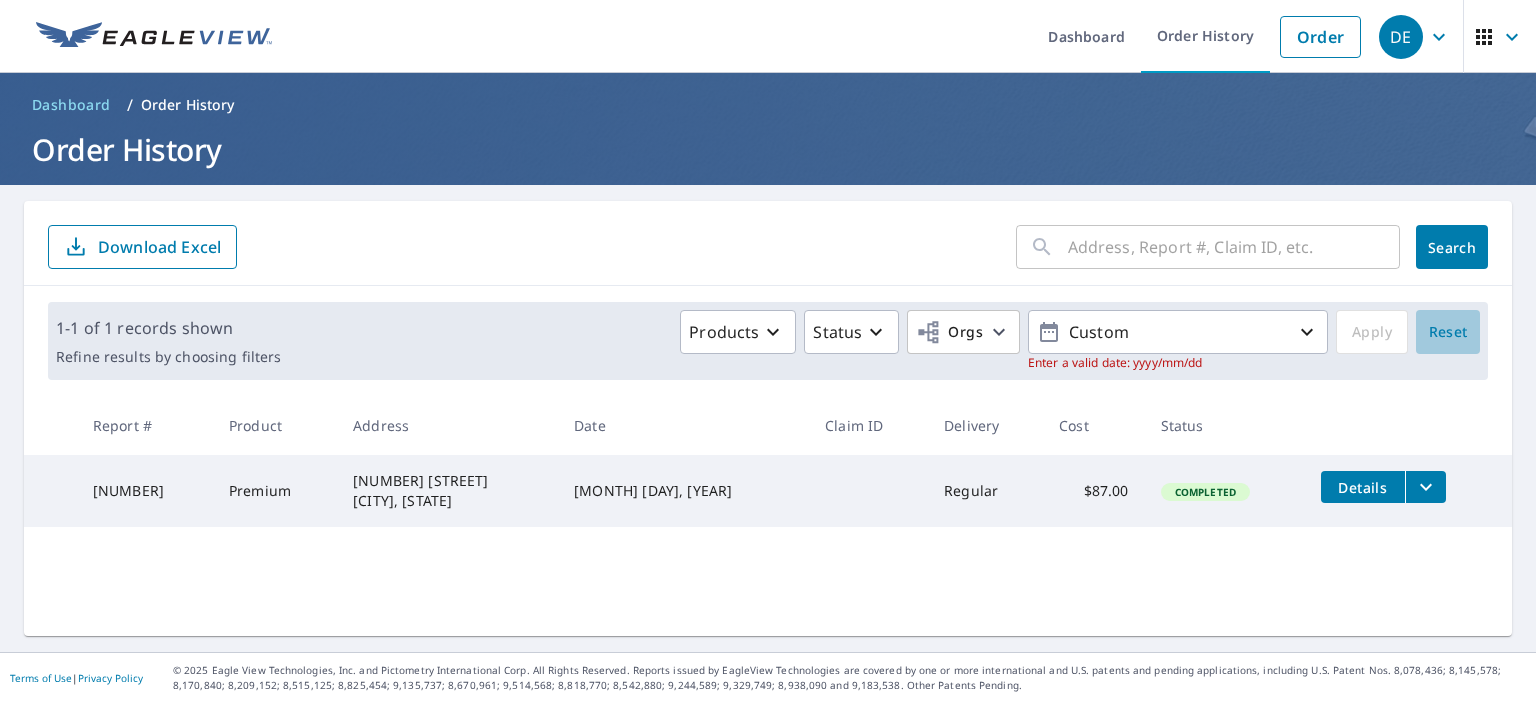 click on "Reset" at bounding box center (1448, 332) 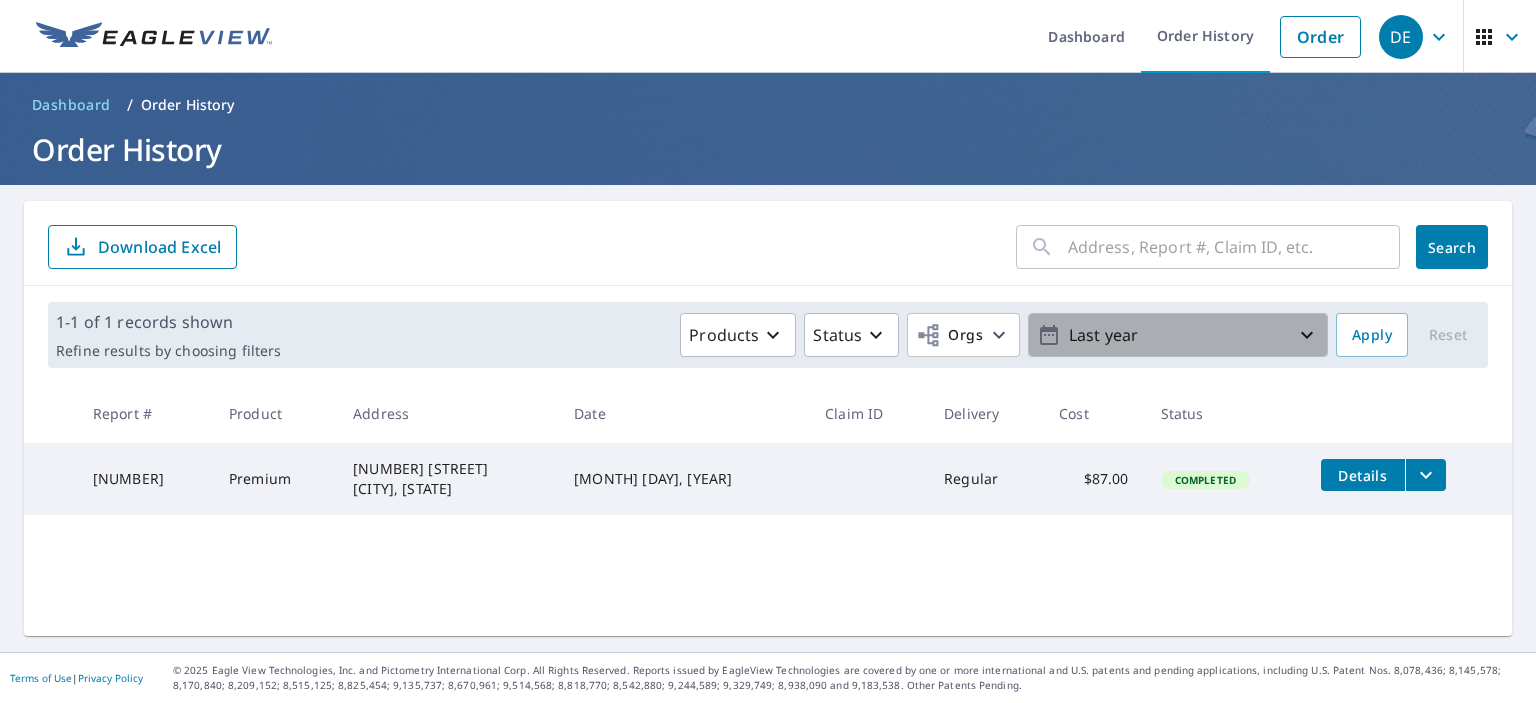 click 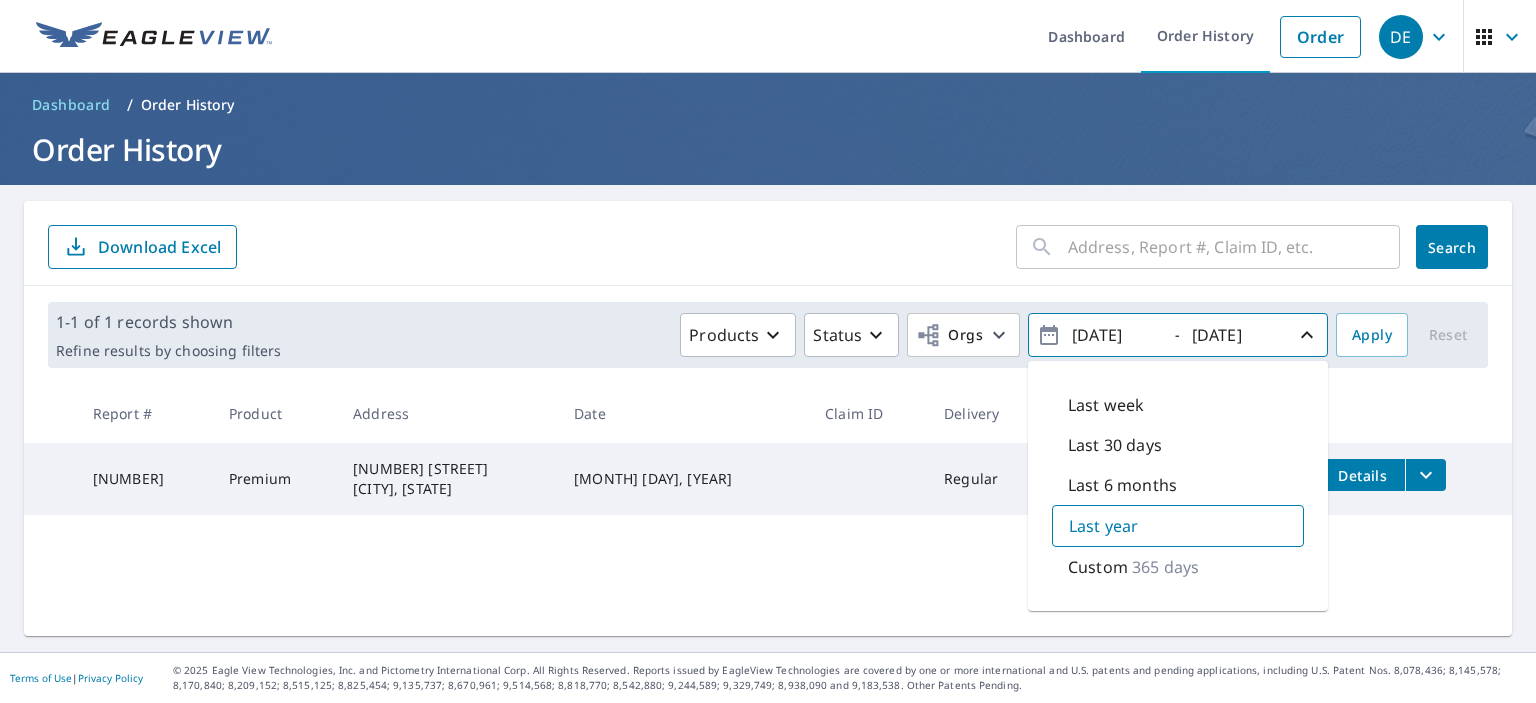 click on "[DATE]" at bounding box center [1115, 335] 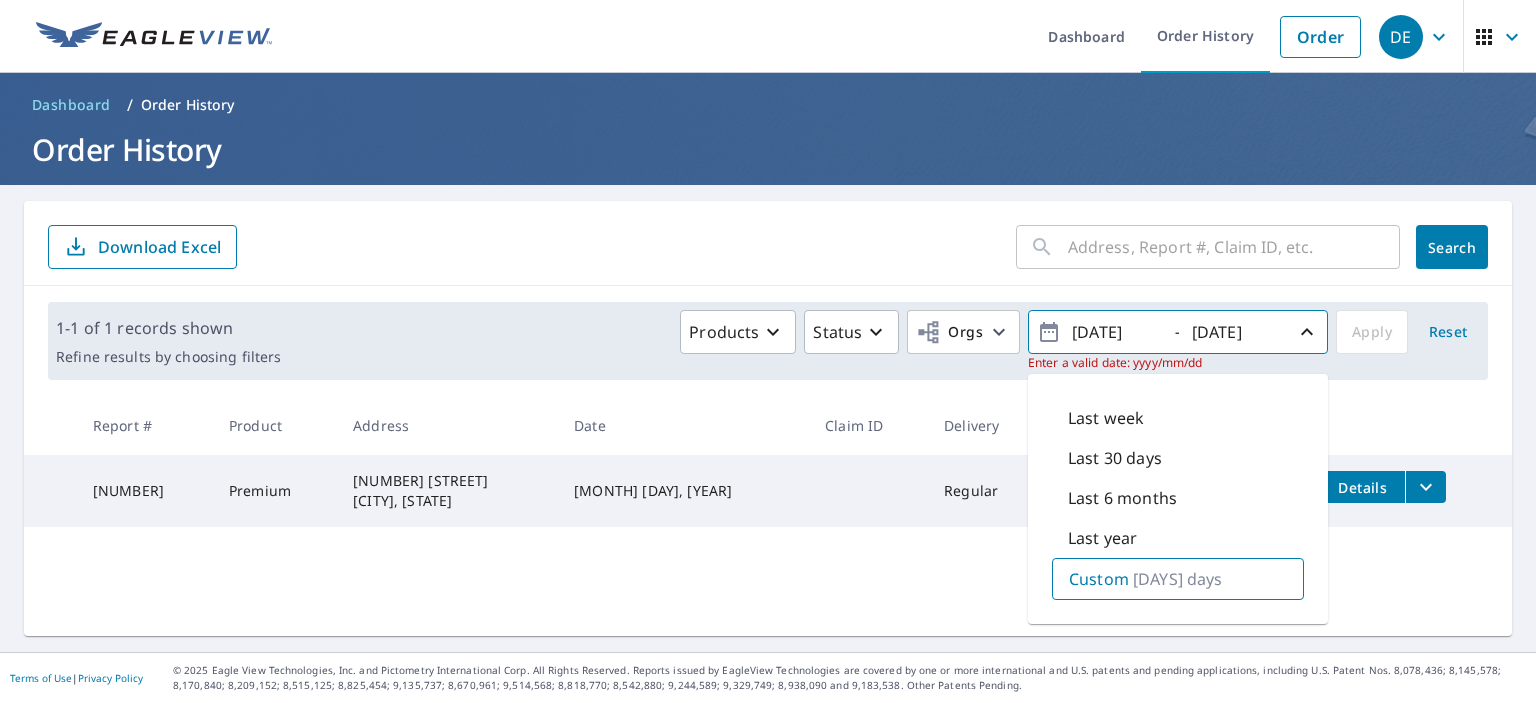 type on "[DATE]" 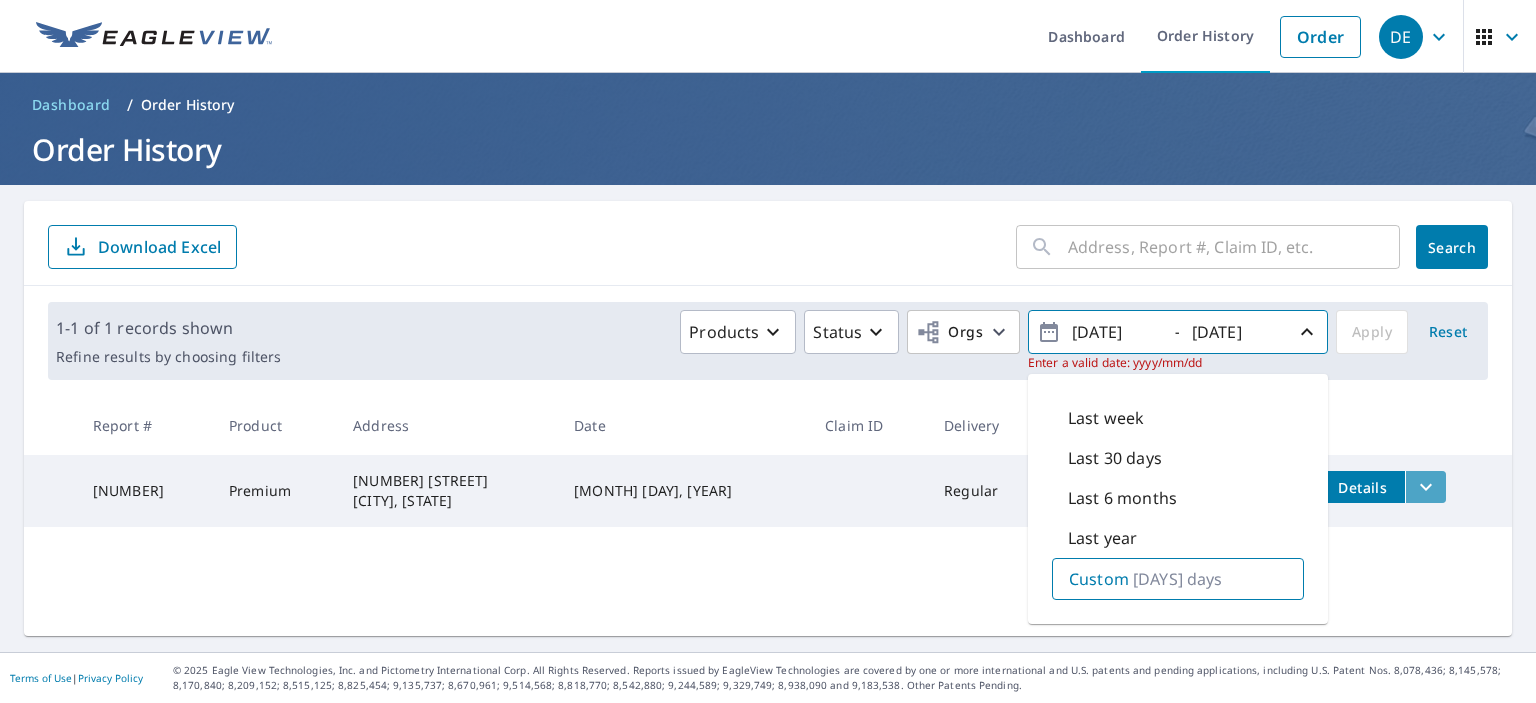 click 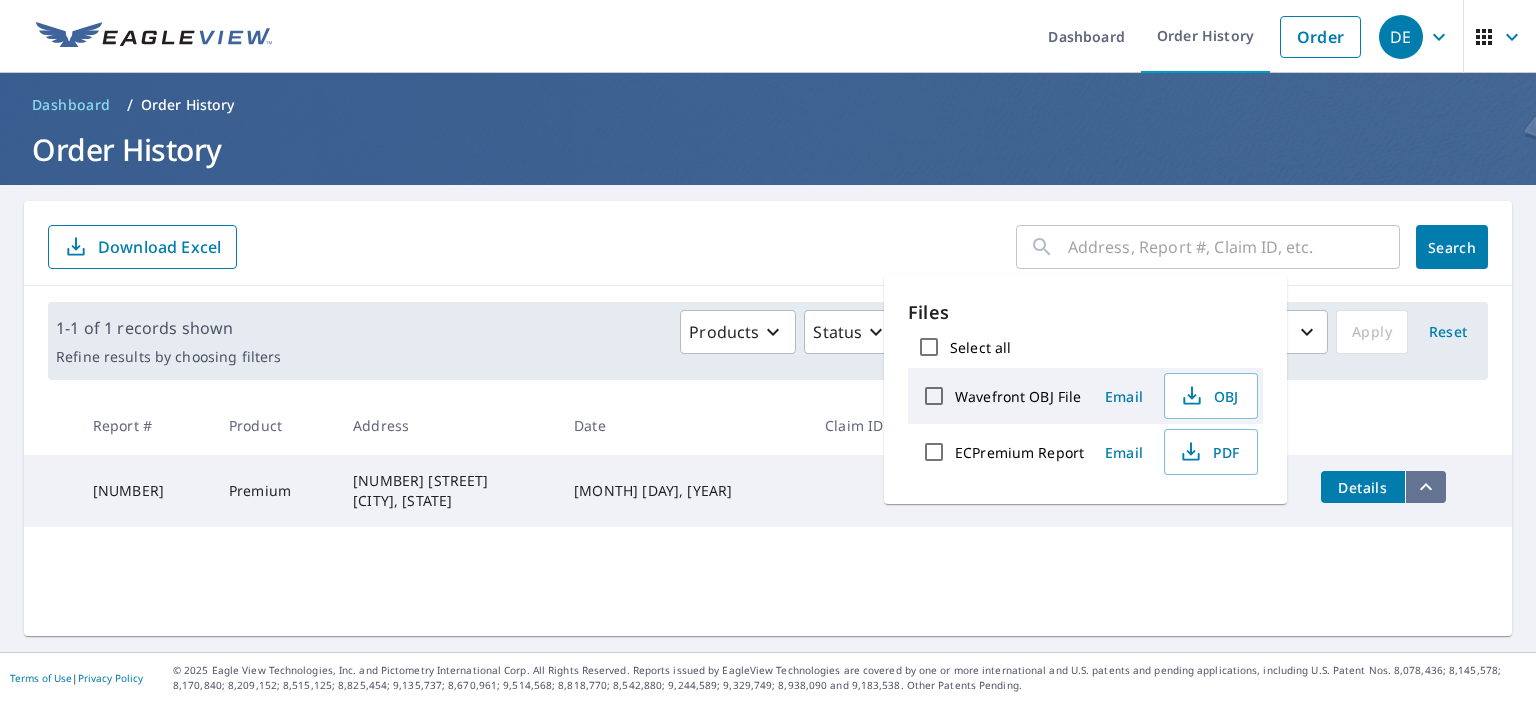click 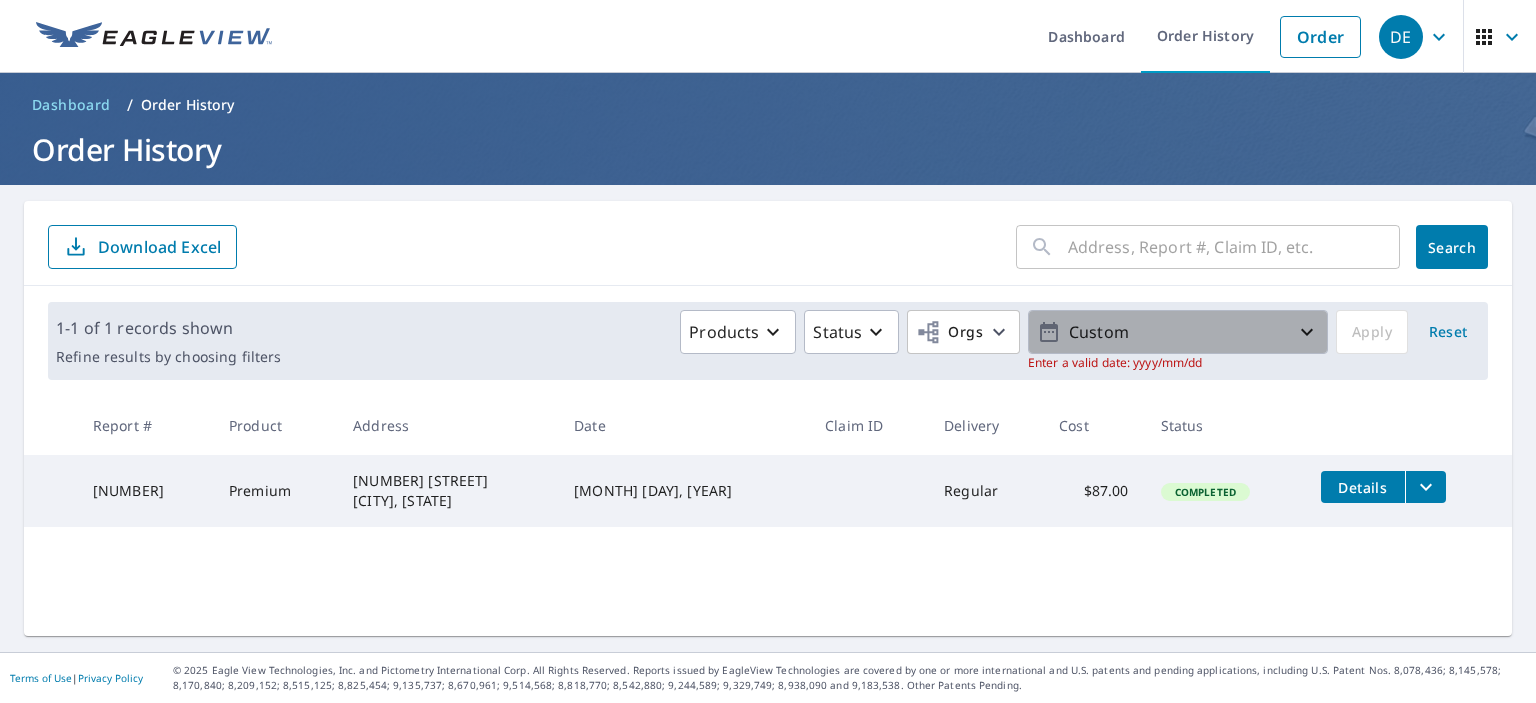 click on "Custom" at bounding box center [1178, 332] 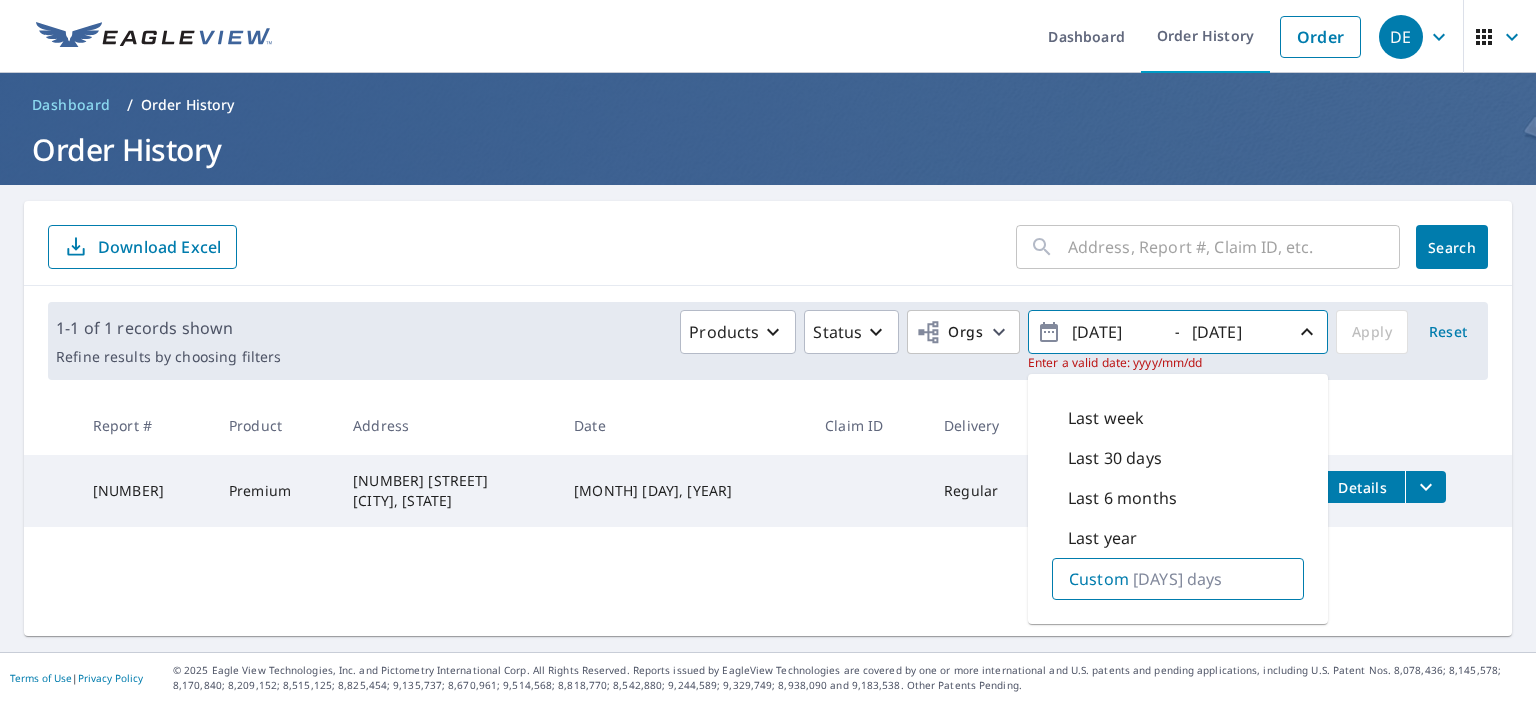 drag, startPoint x: 1116, startPoint y: 331, endPoint x: 1056, endPoint y: 323, distance: 60.530983 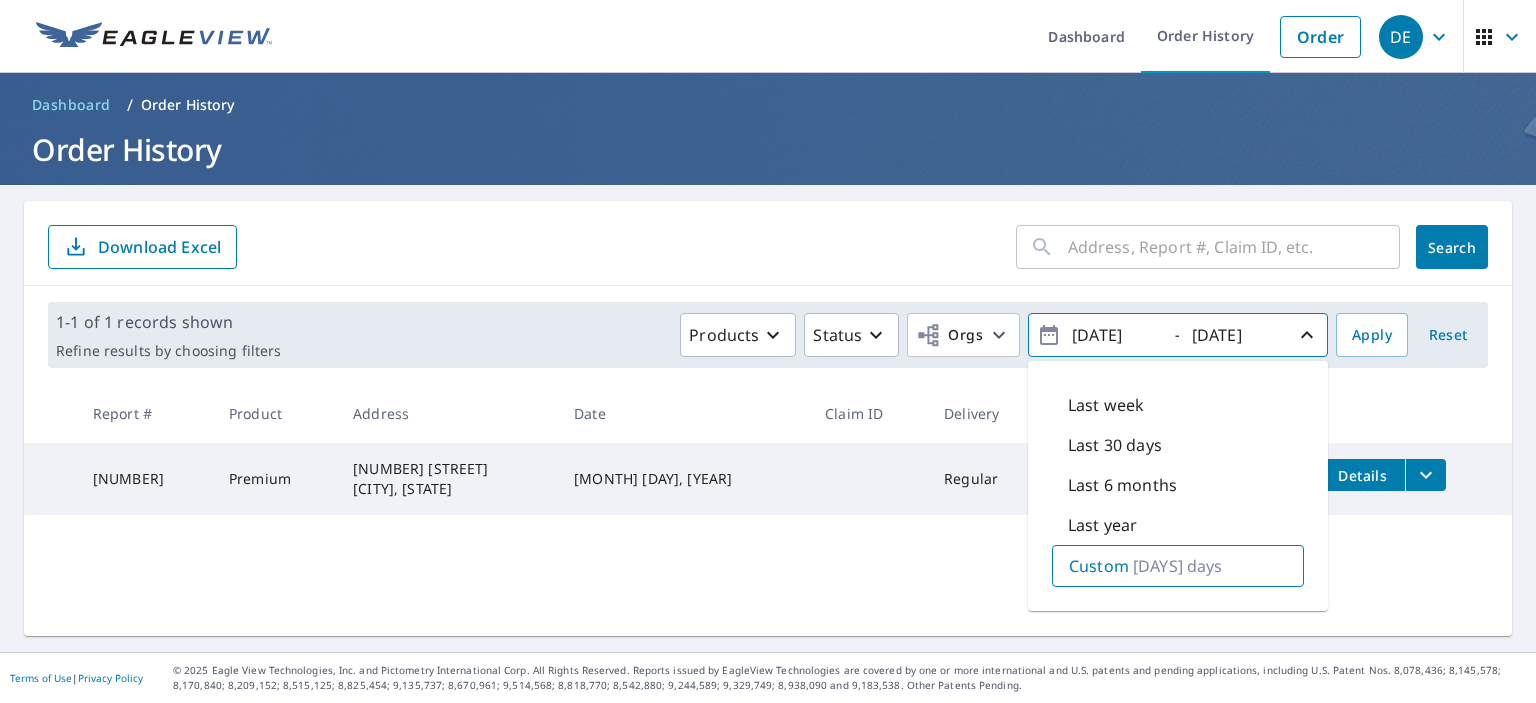 type on "[DATE]" 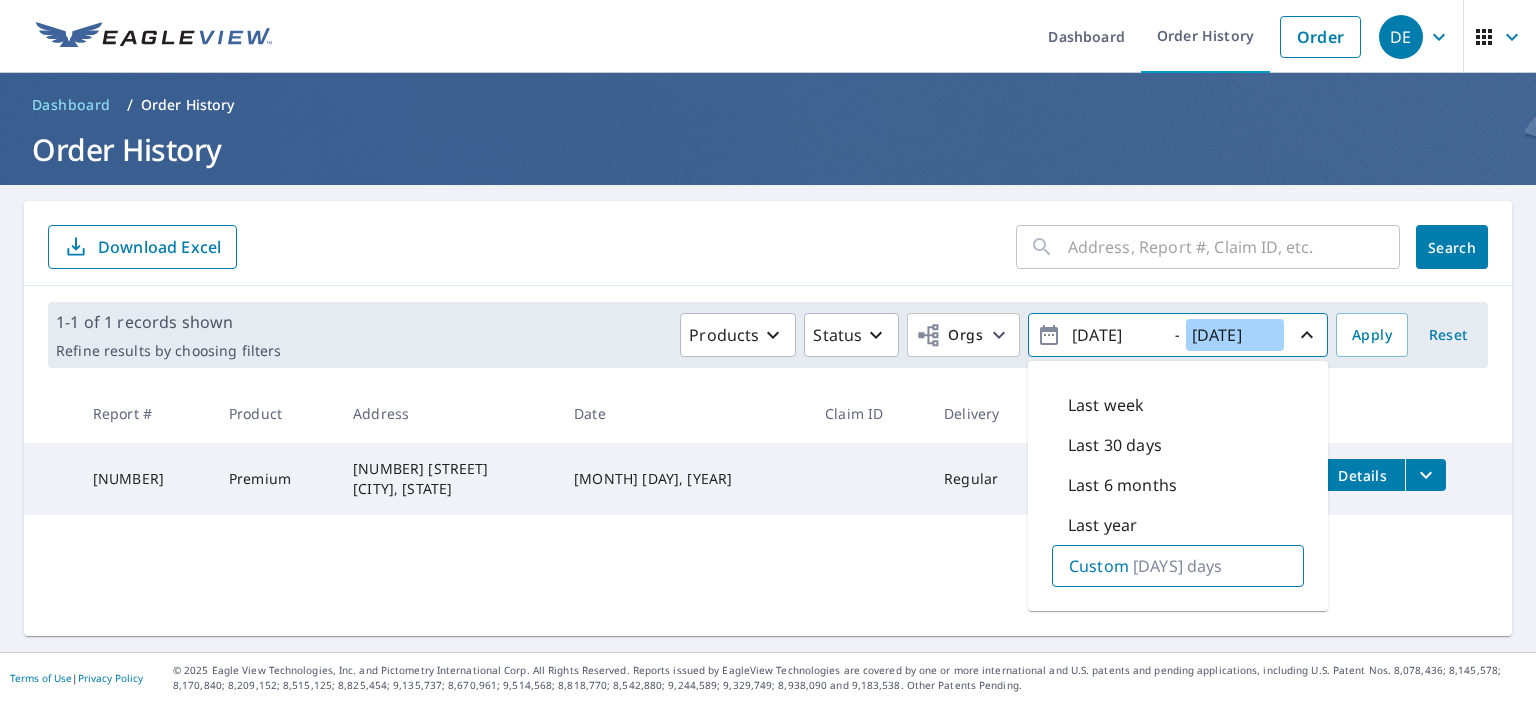 click on "[DATE]" at bounding box center (1235, 335) 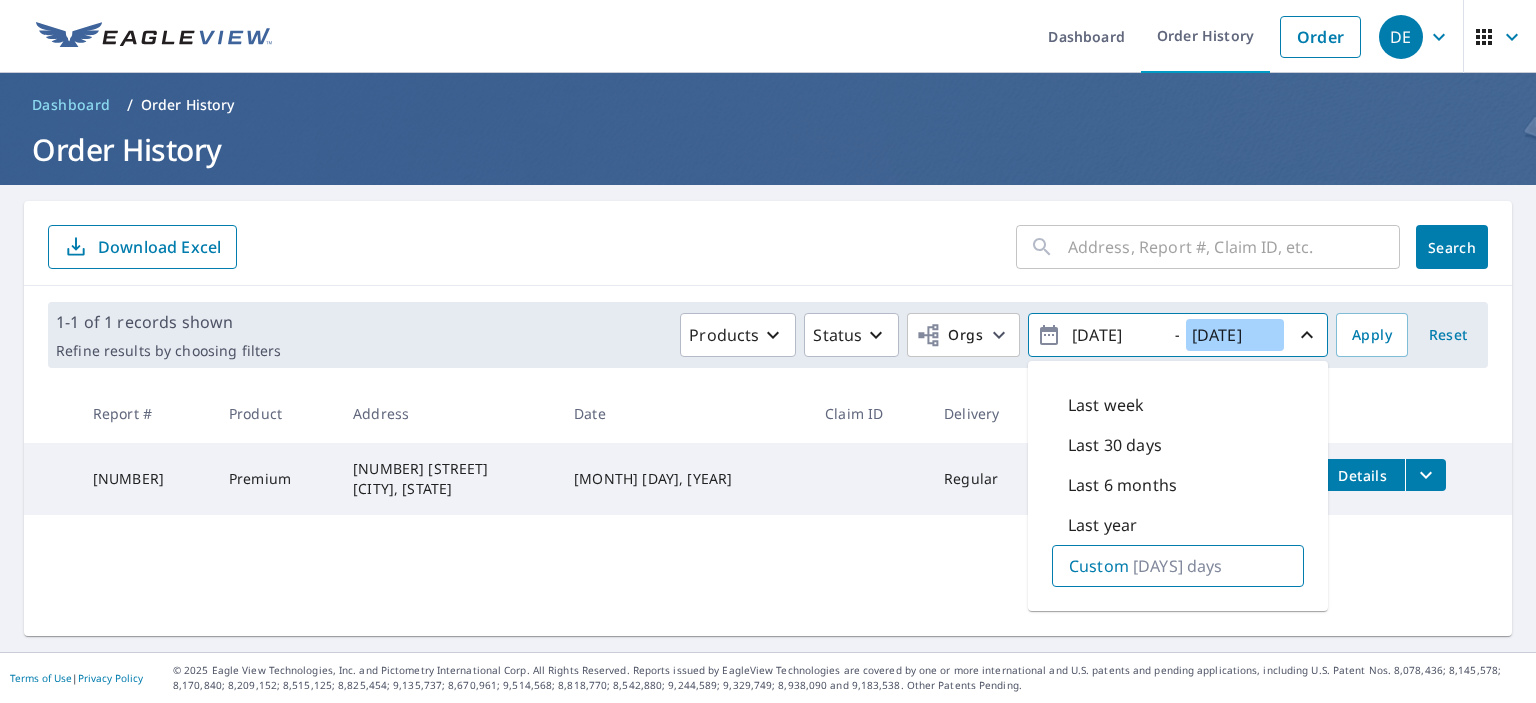 type on "[INVALID_DATE]" 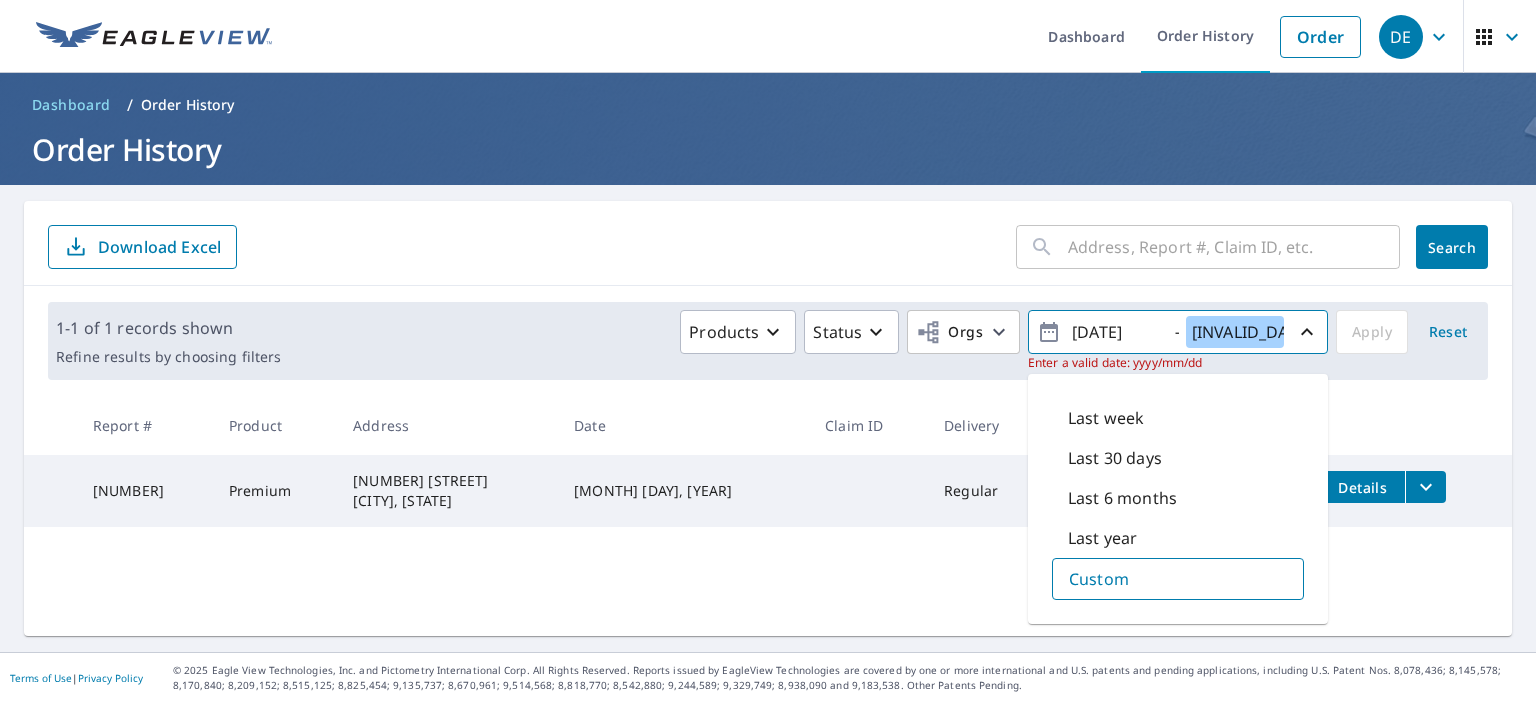 drag, startPoint x: 1266, startPoint y: 332, endPoint x: 1173, endPoint y: 335, distance: 93.04838 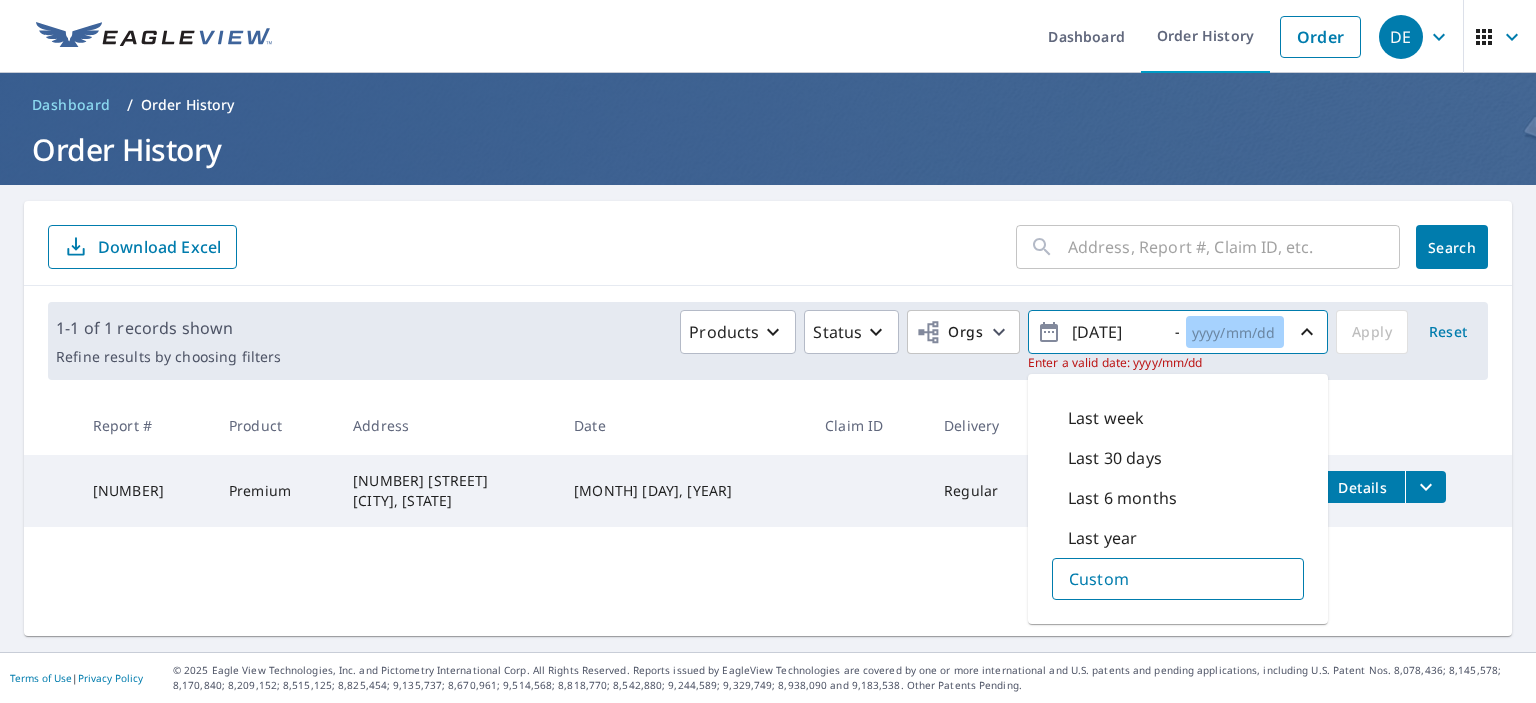 type on "0" 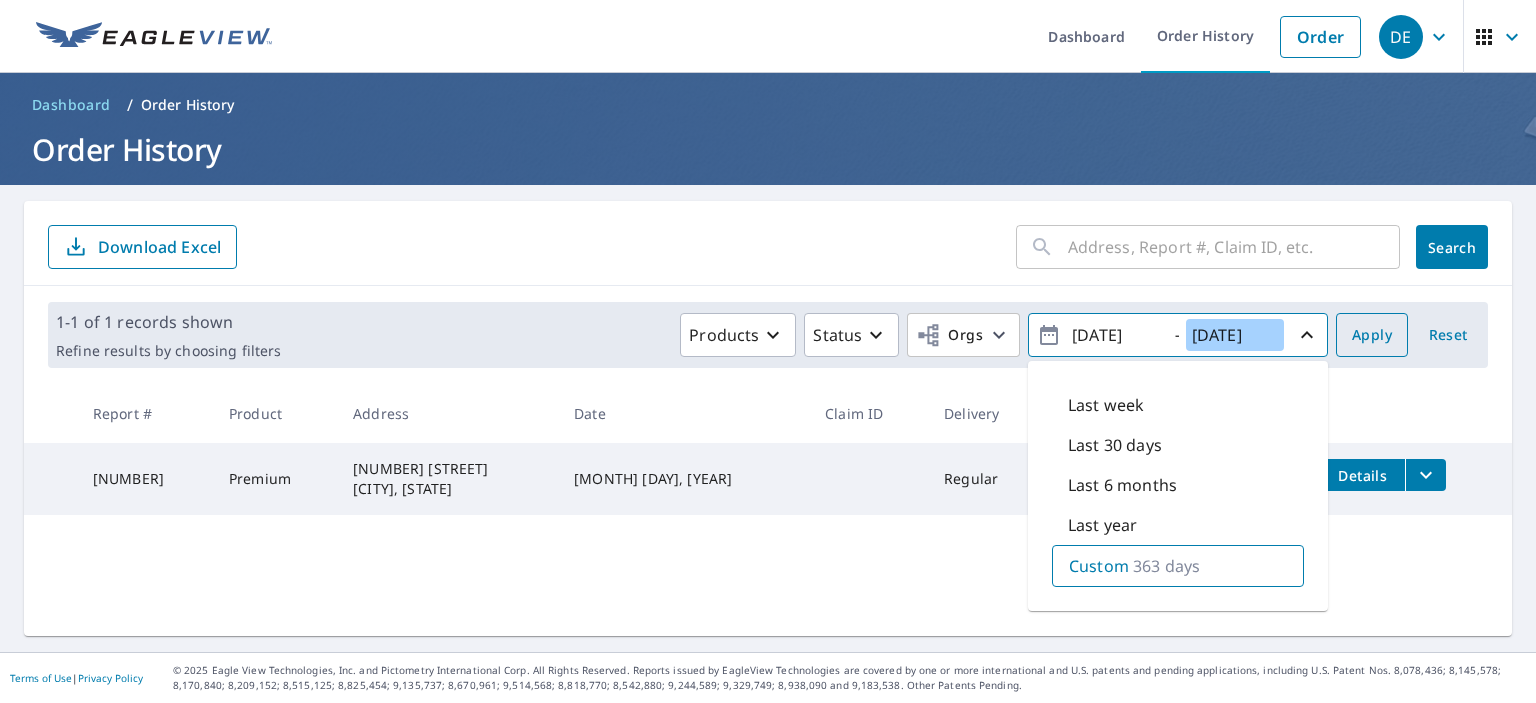 type on "[DATE]" 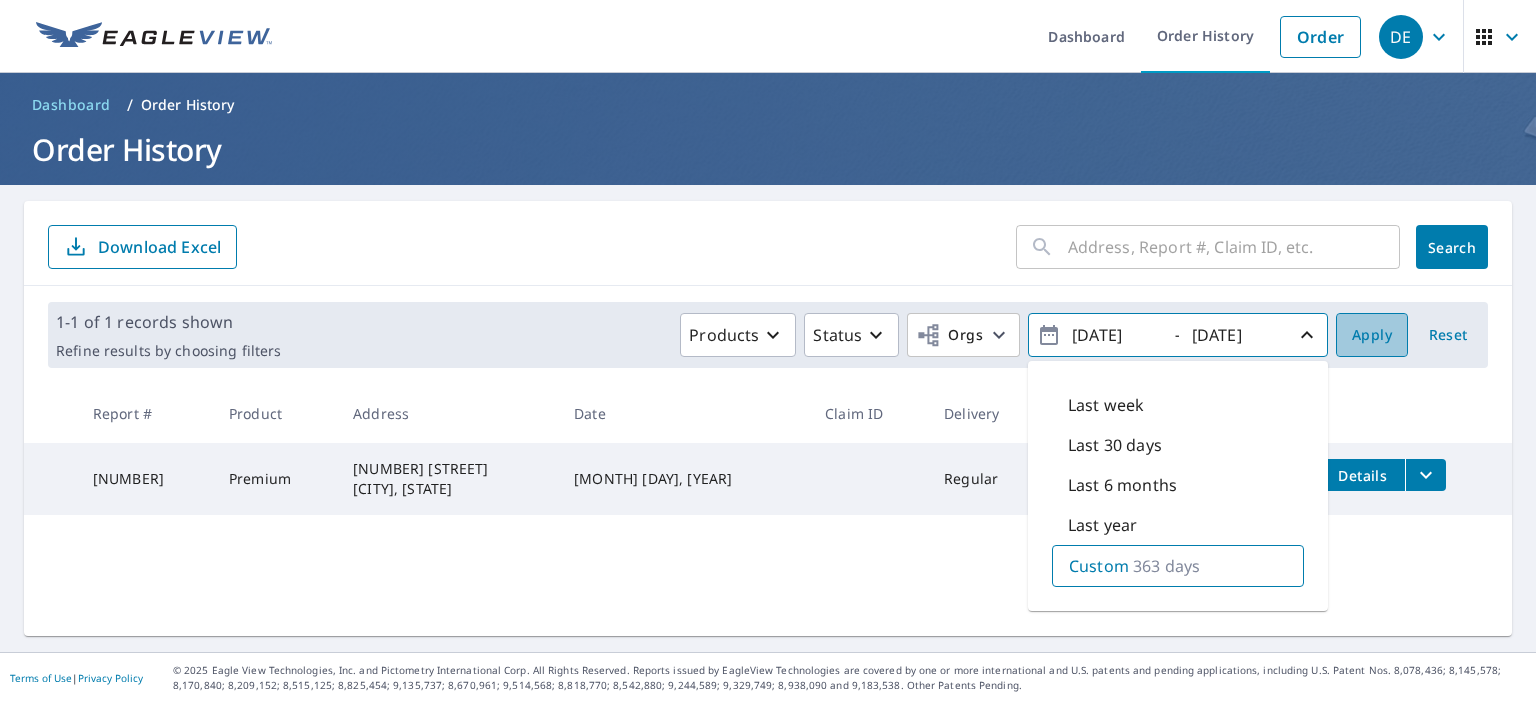 click on "Apply" at bounding box center [1372, 335] 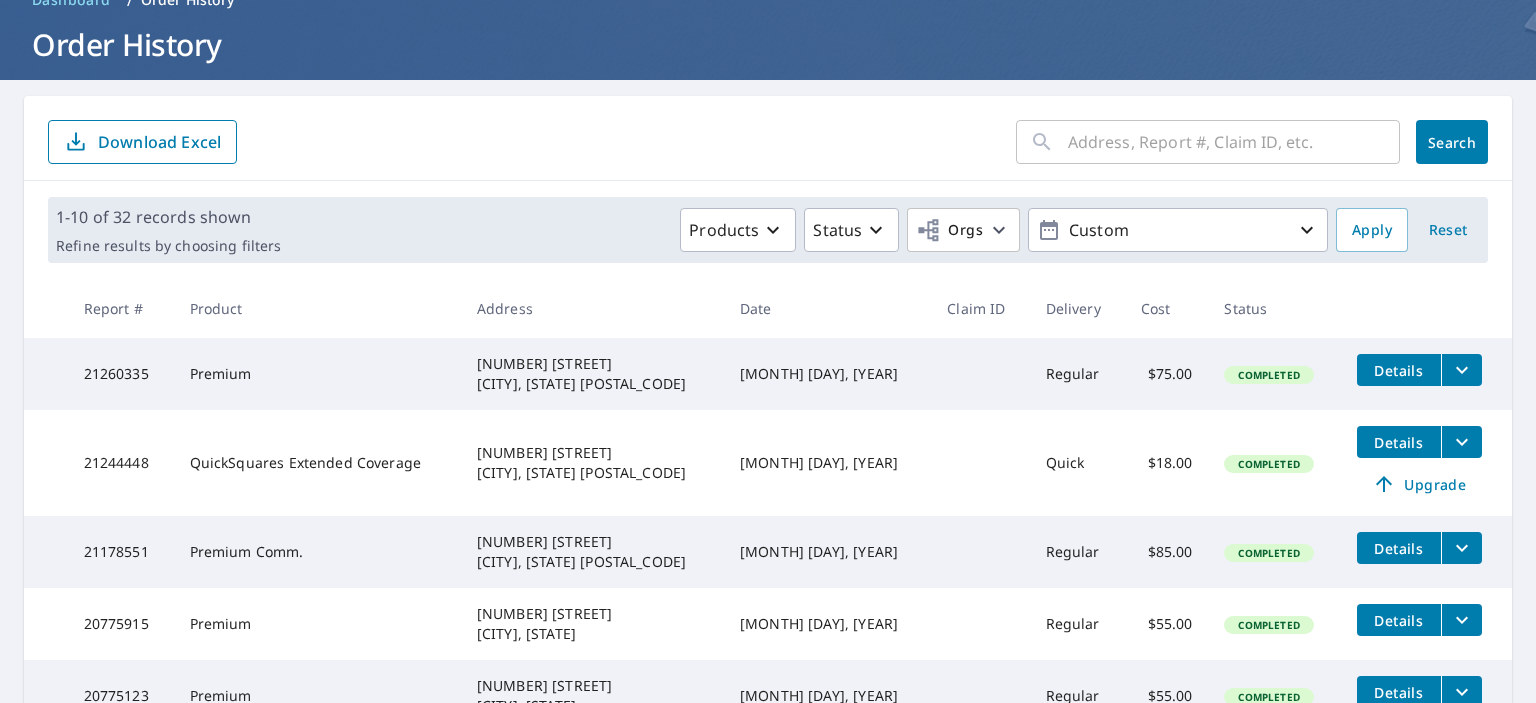 scroll, scrollTop: 40, scrollLeft: 0, axis: vertical 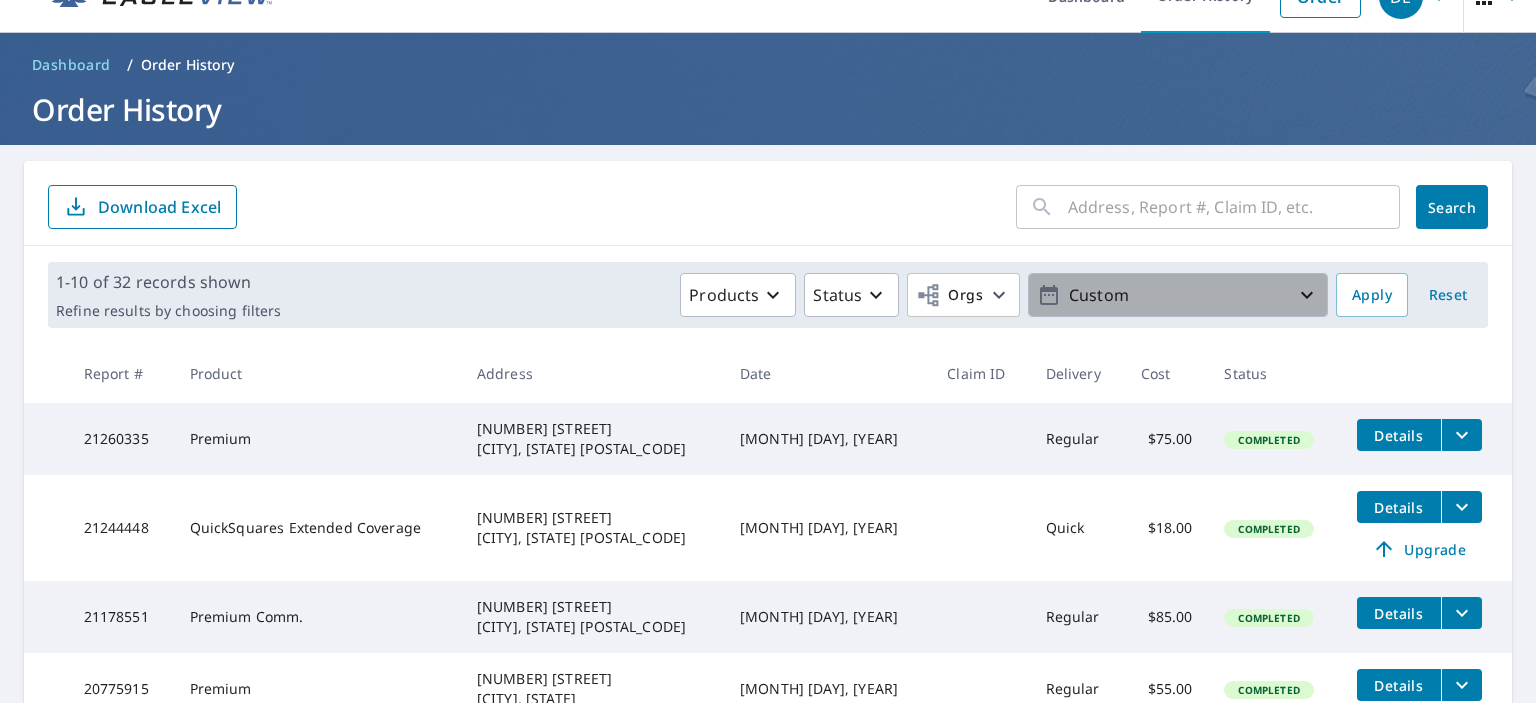 click on "Custom" at bounding box center [1178, 295] 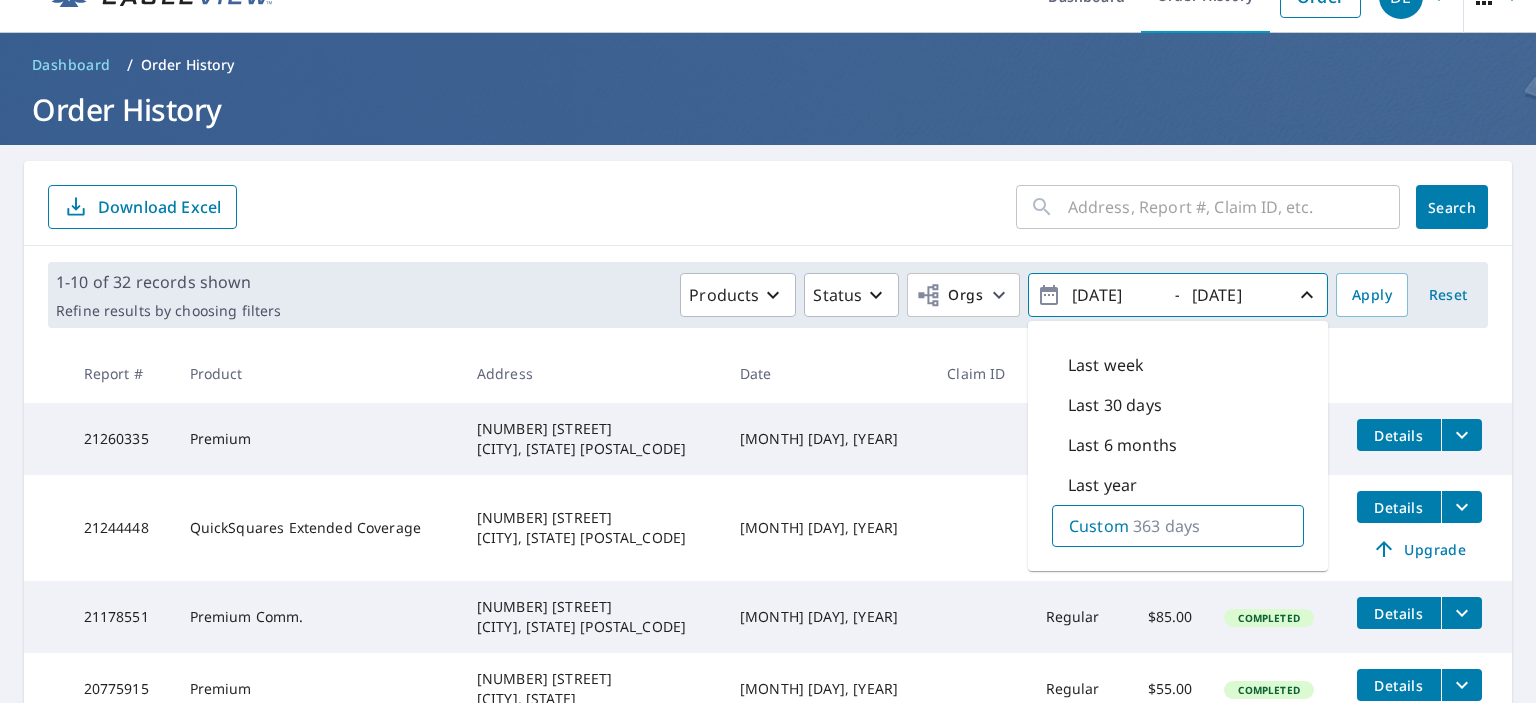 click on "[DATE]" at bounding box center (1115, 295) 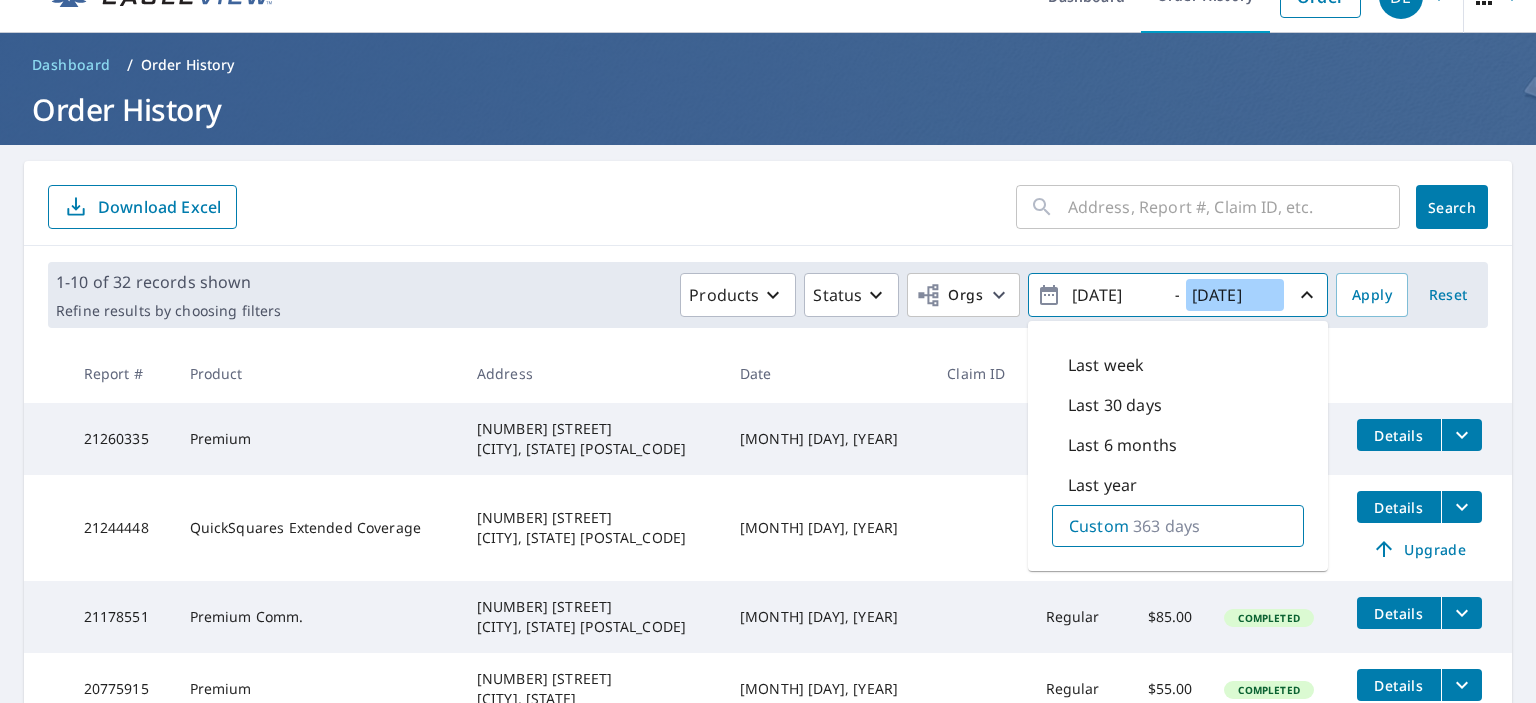 click on "[DATE]" at bounding box center (1235, 295) 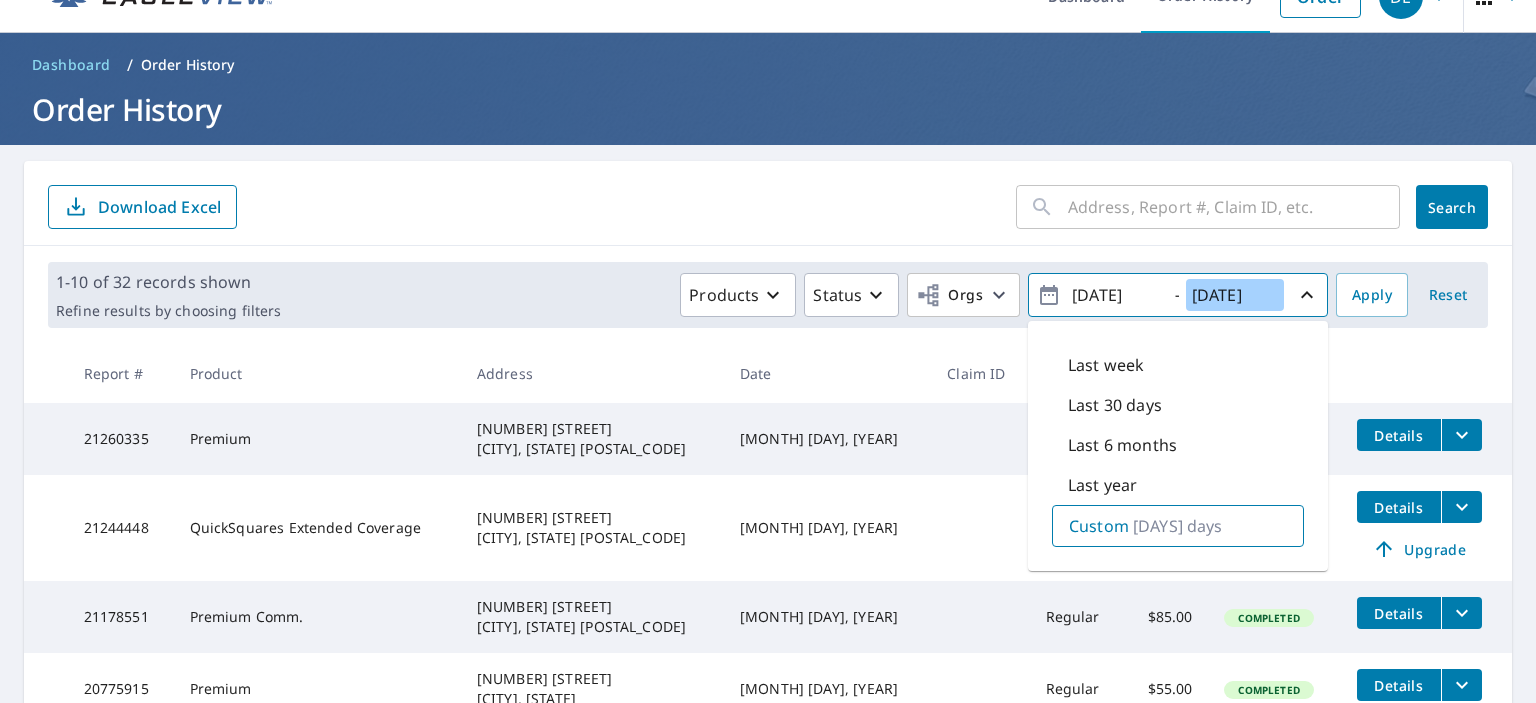 type on "[DATE]" 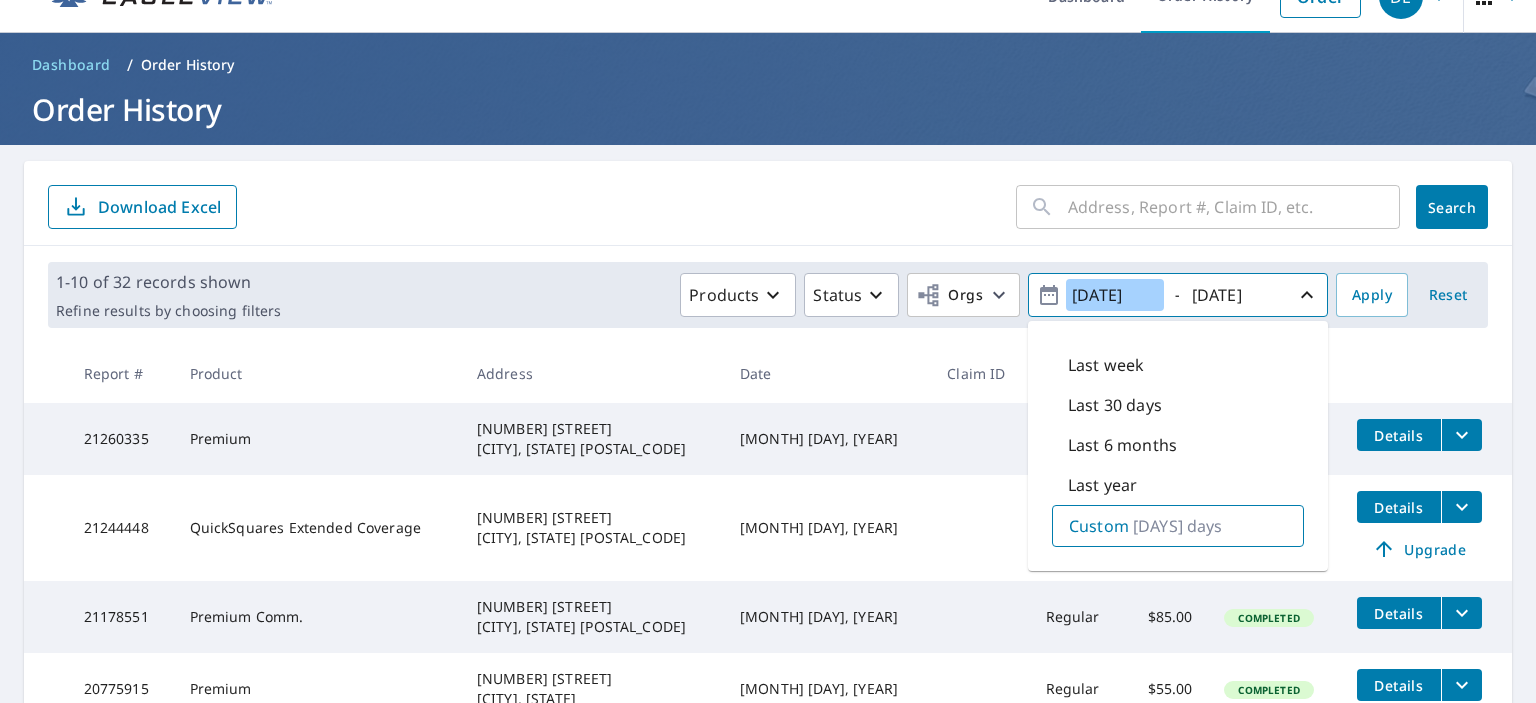 click on "[DATE]" at bounding box center (1115, 295) 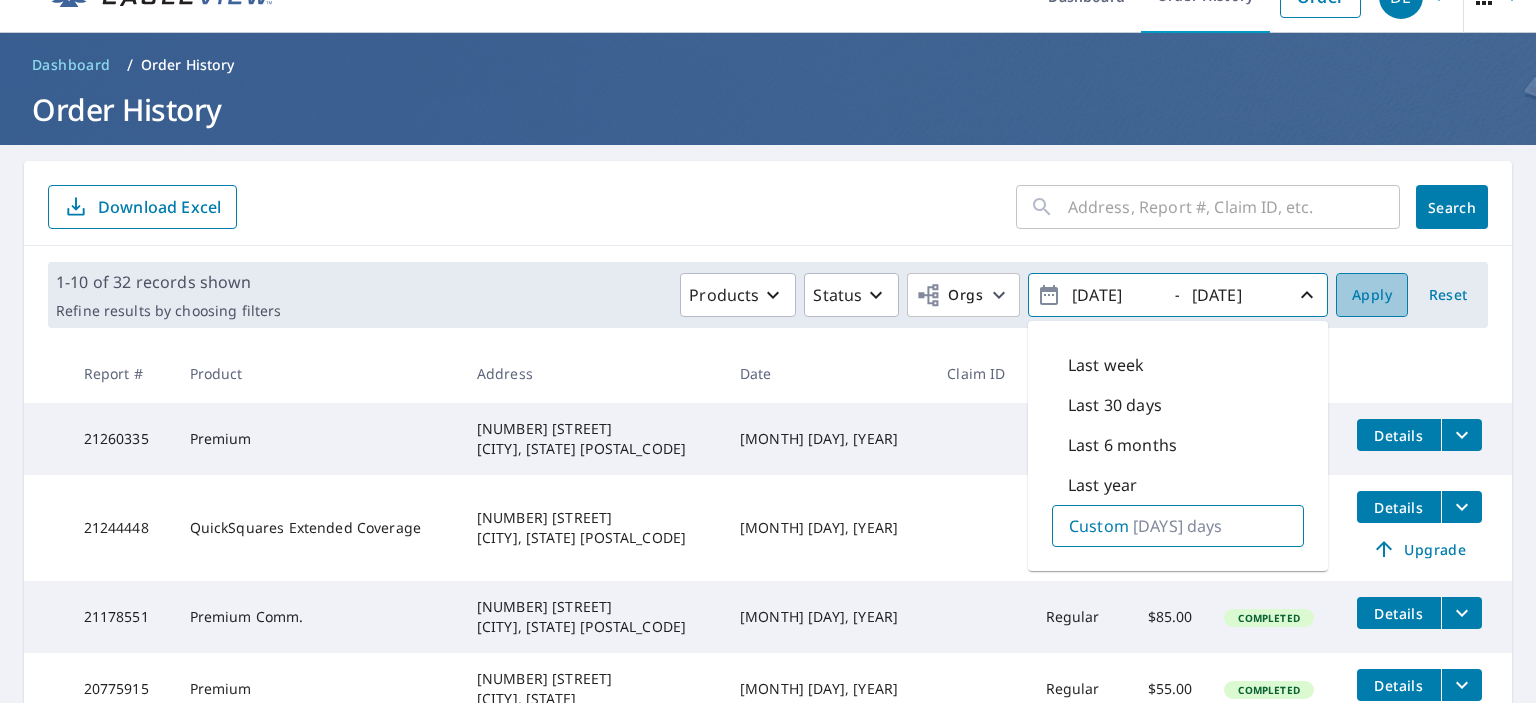 click on "Apply" at bounding box center (1372, 295) 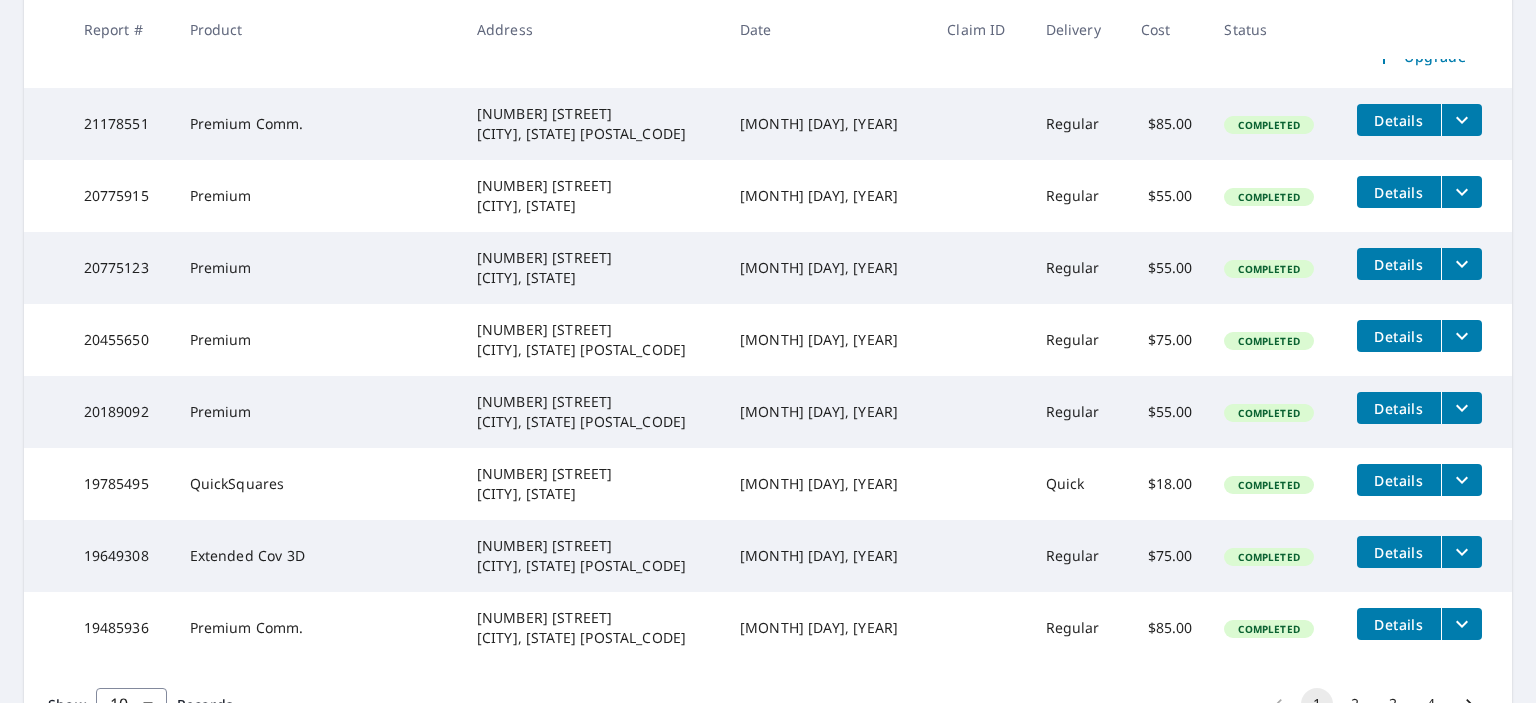 scroll, scrollTop: 640, scrollLeft: 0, axis: vertical 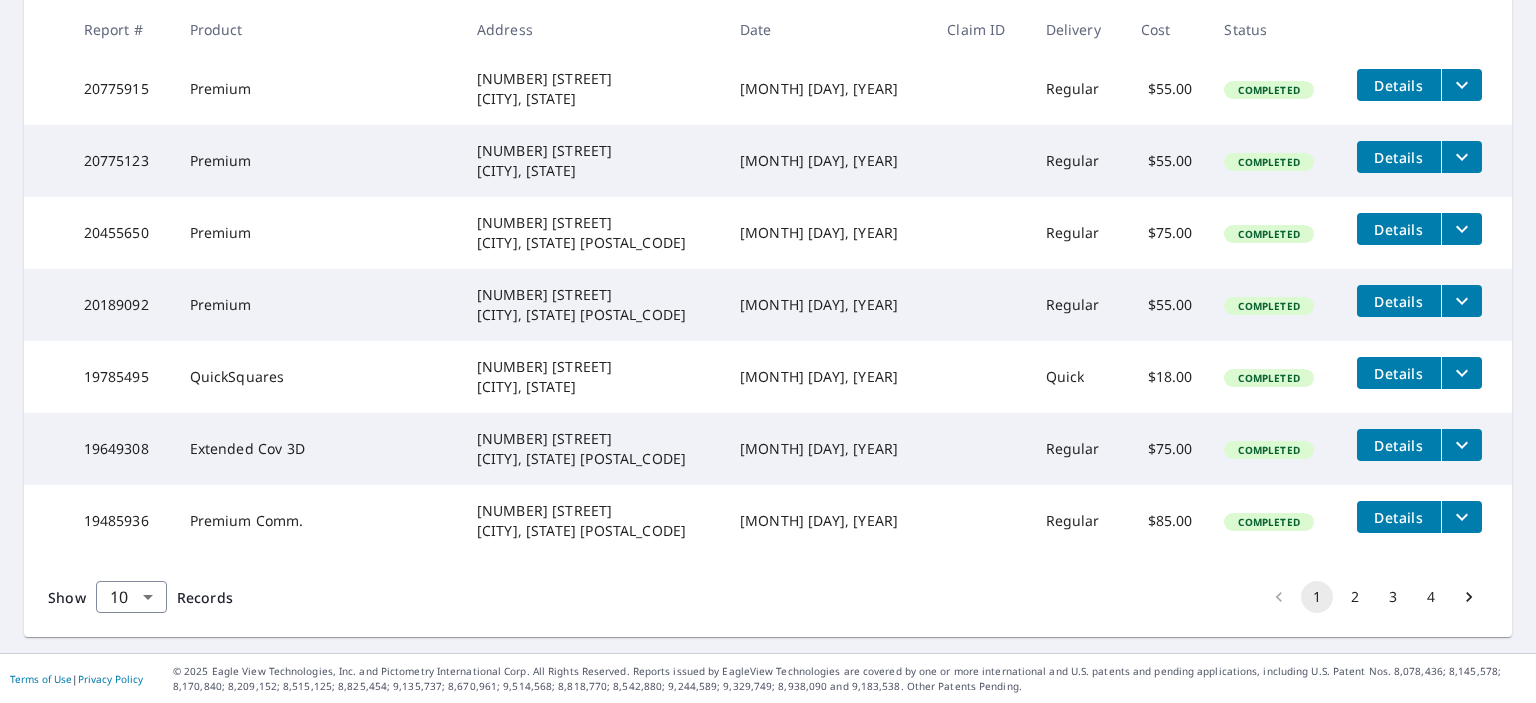 click on "2" at bounding box center [1355, 597] 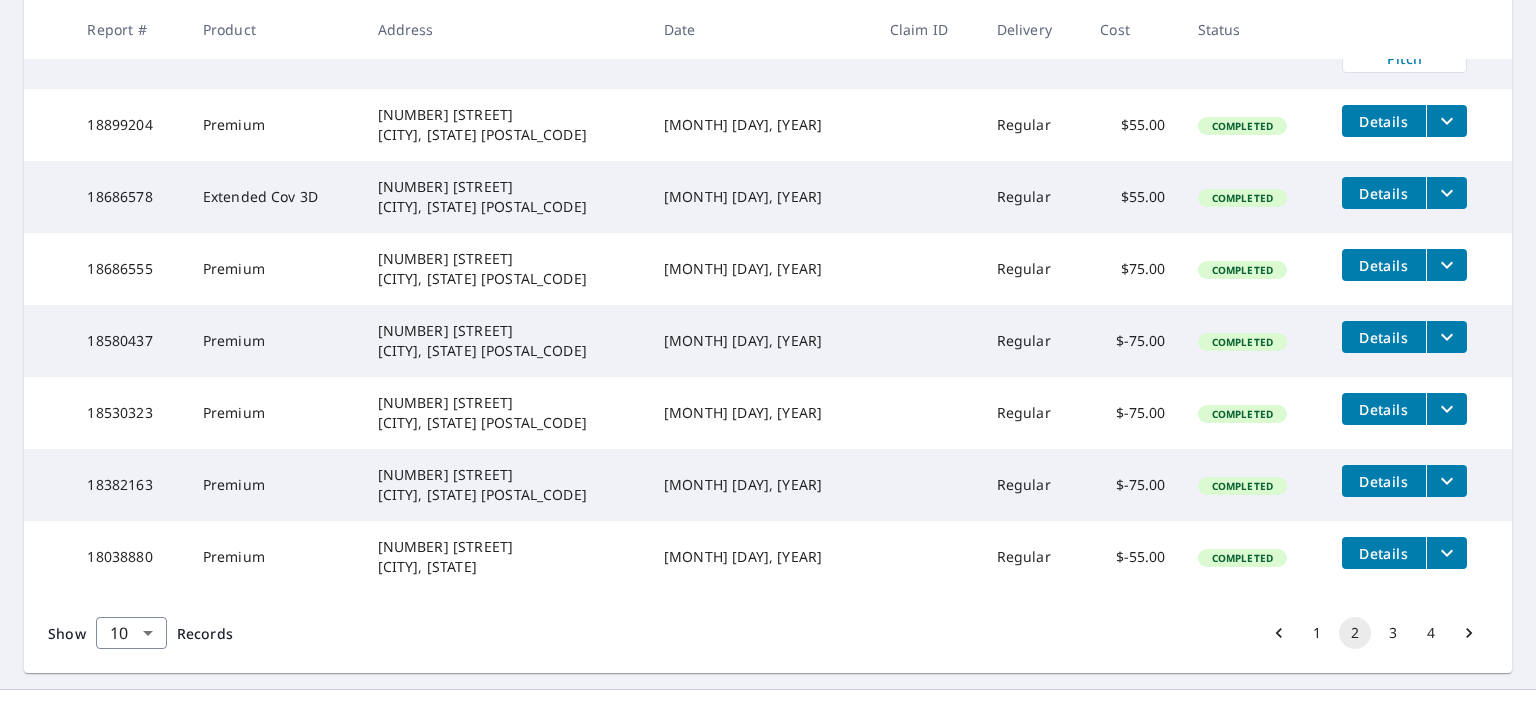 scroll, scrollTop: 642, scrollLeft: 0, axis: vertical 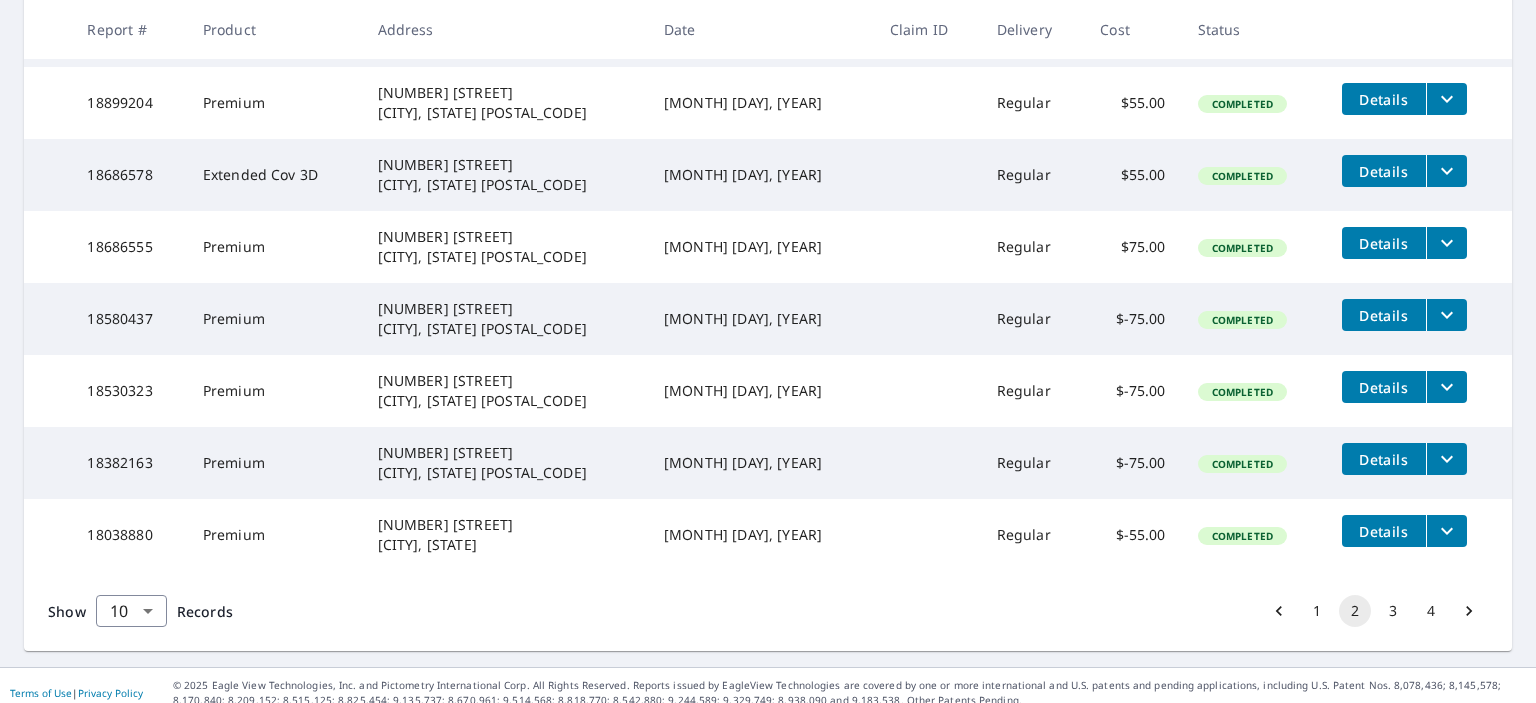 click on "3" at bounding box center [1393, 611] 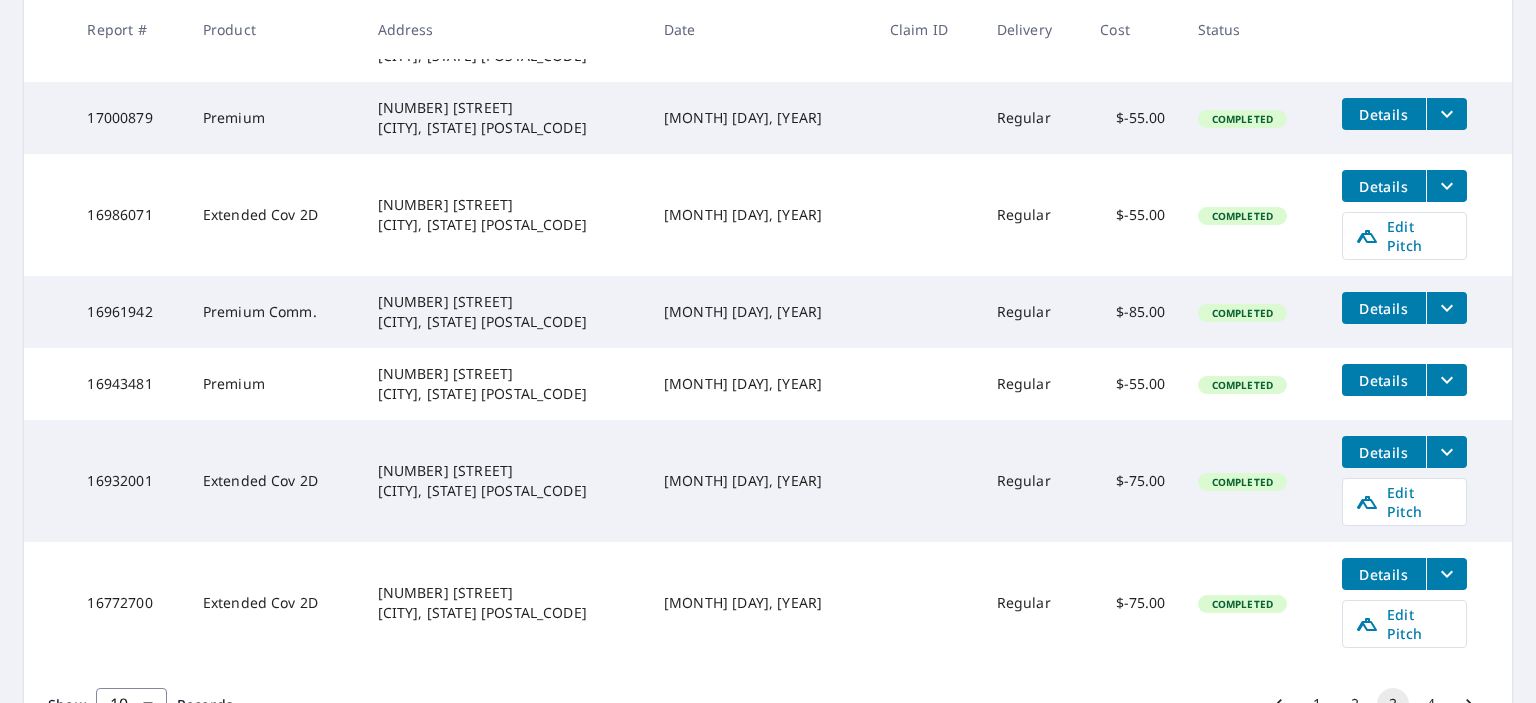 scroll, scrollTop: 700, scrollLeft: 0, axis: vertical 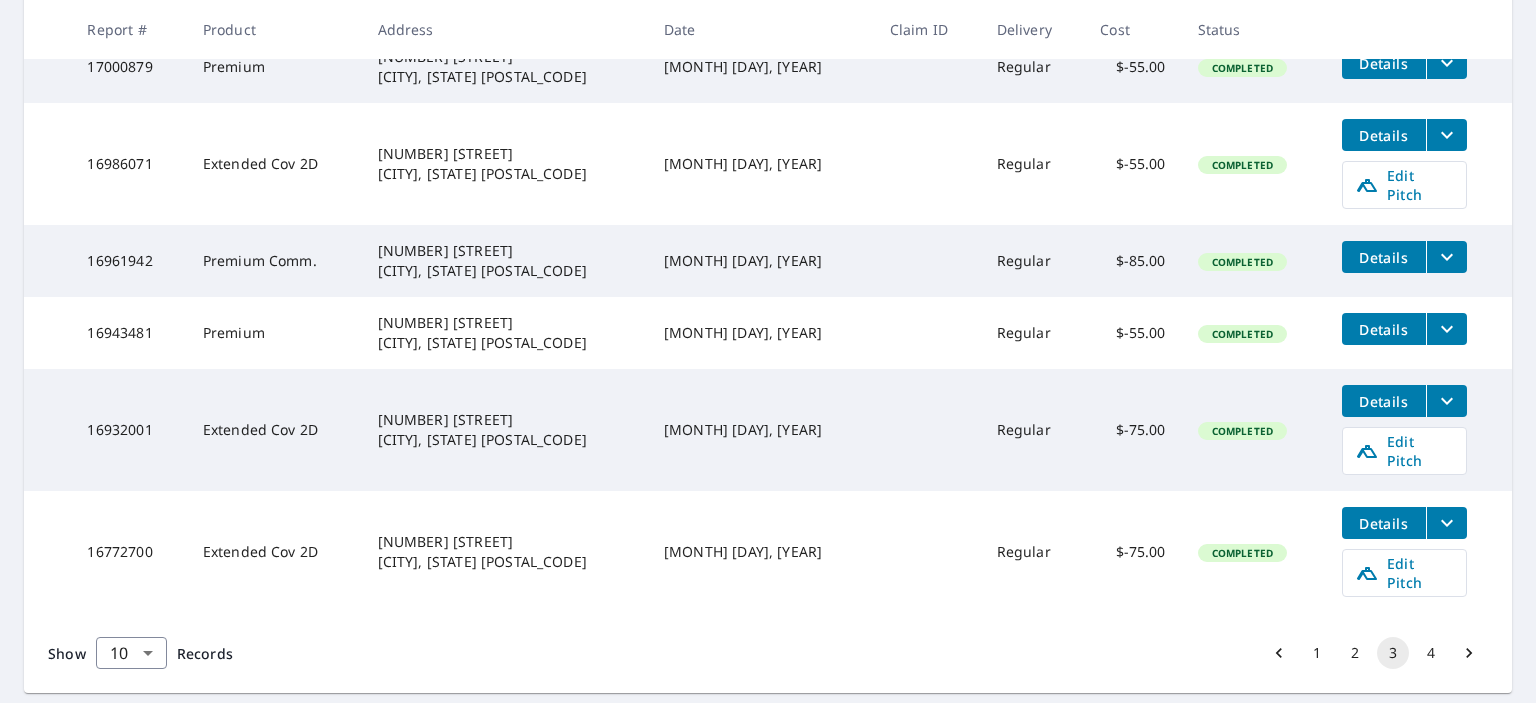 click on "4" at bounding box center (1431, 653) 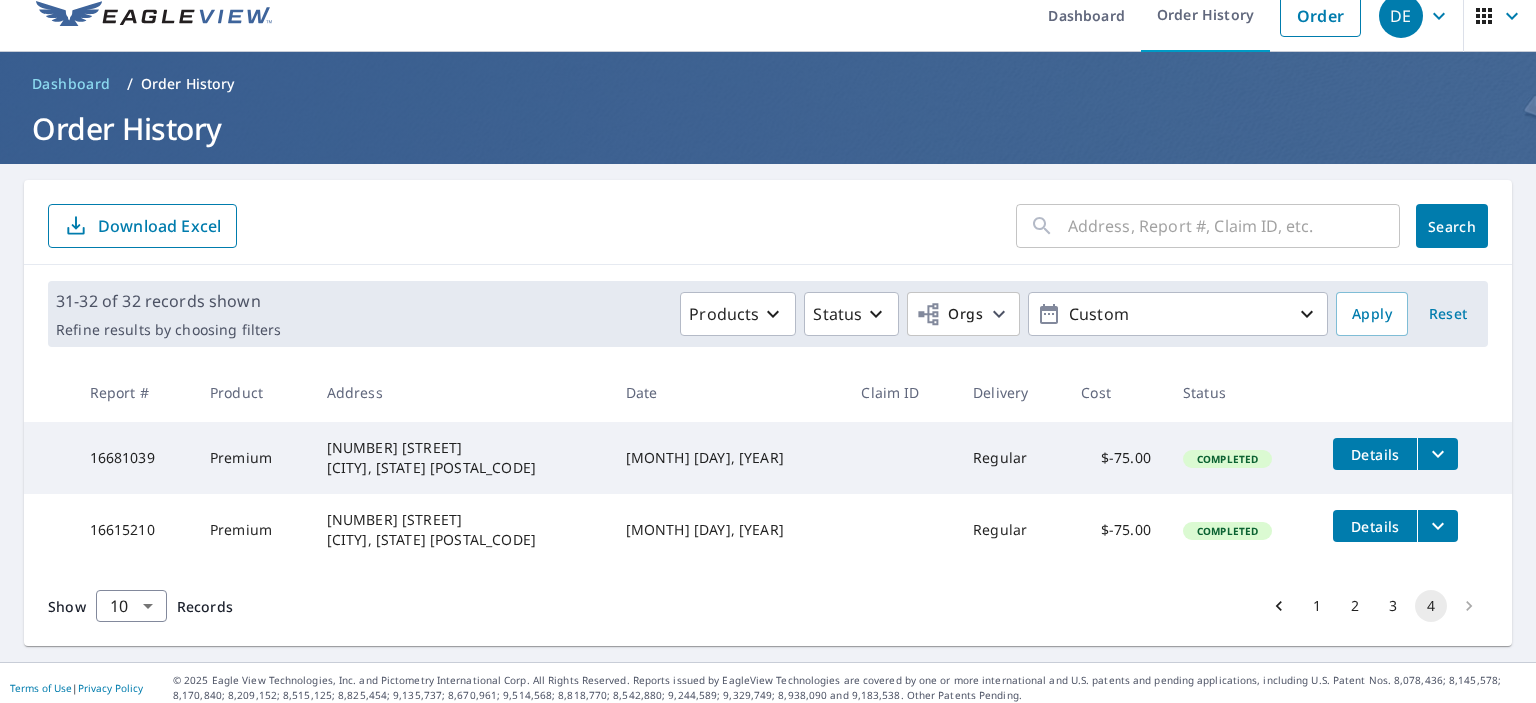 scroll, scrollTop: 30, scrollLeft: 0, axis: vertical 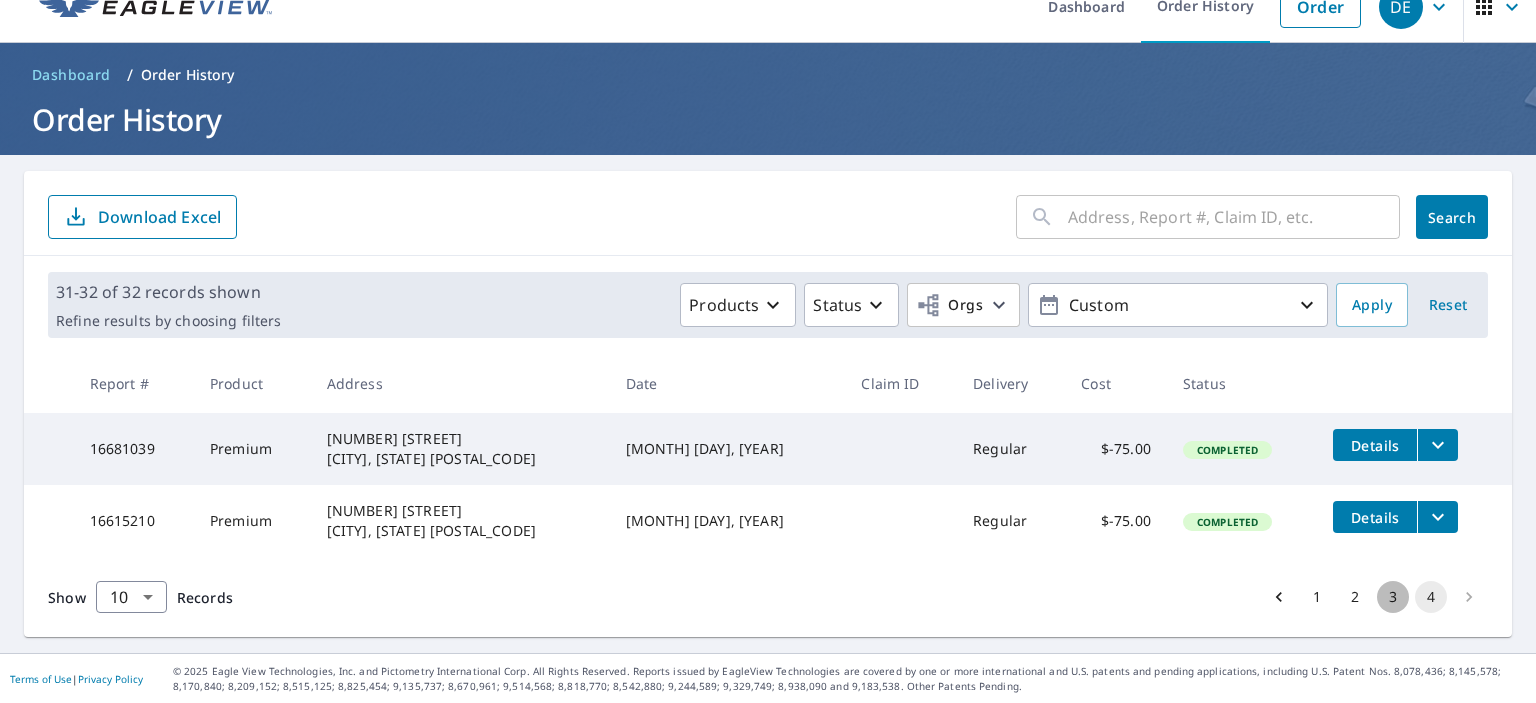 click on "3" at bounding box center (1393, 597) 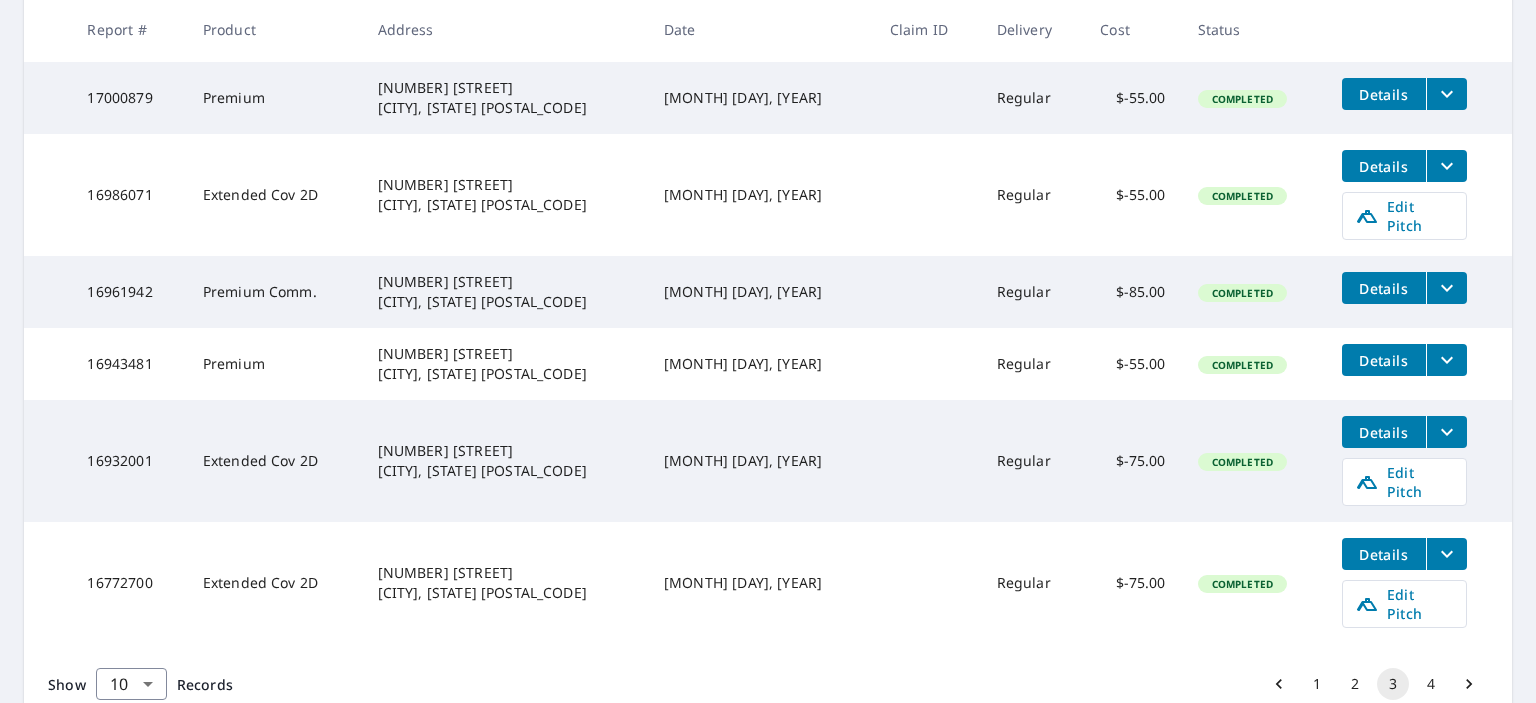 scroll, scrollTop: 700, scrollLeft: 0, axis: vertical 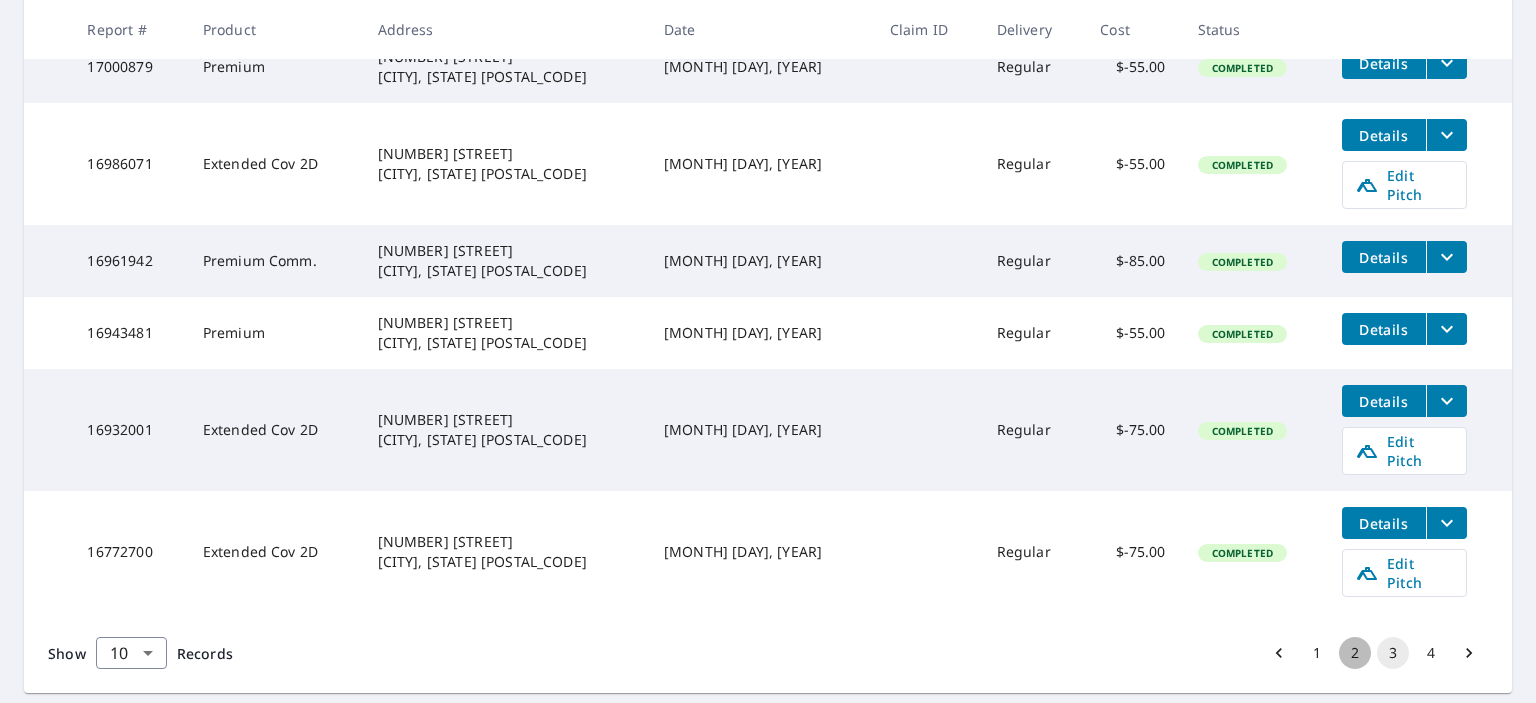 click on "2" at bounding box center [1355, 653] 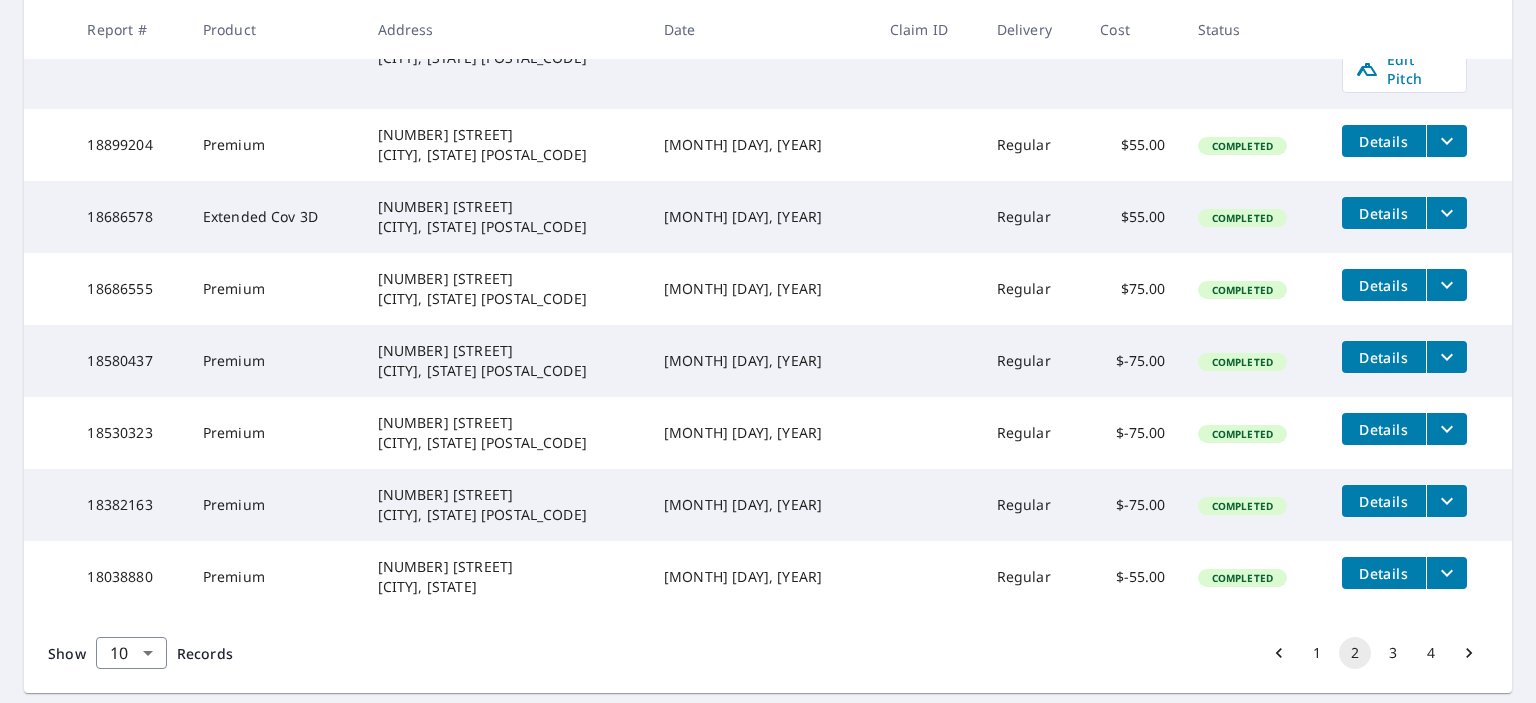 scroll, scrollTop: 642, scrollLeft: 0, axis: vertical 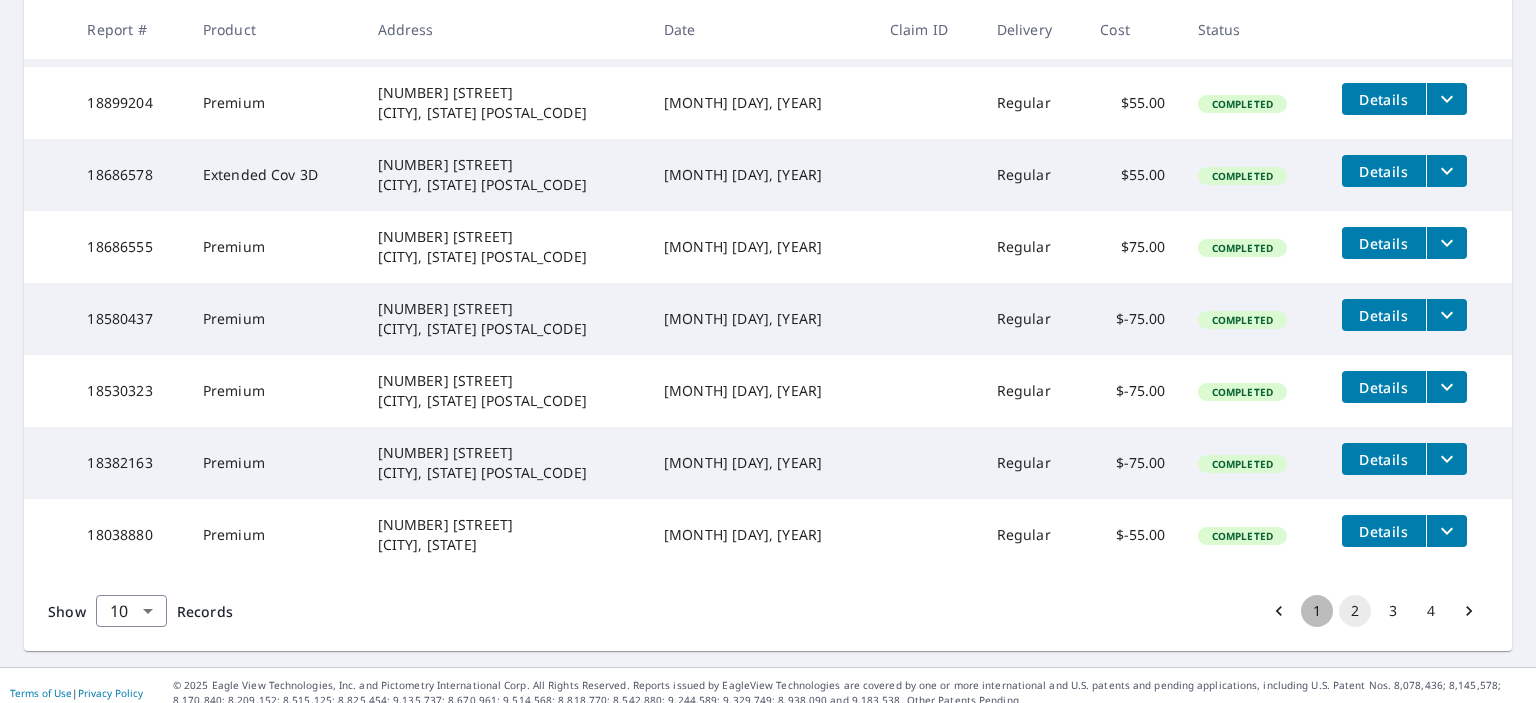 click on "1" at bounding box center (1317, 611) 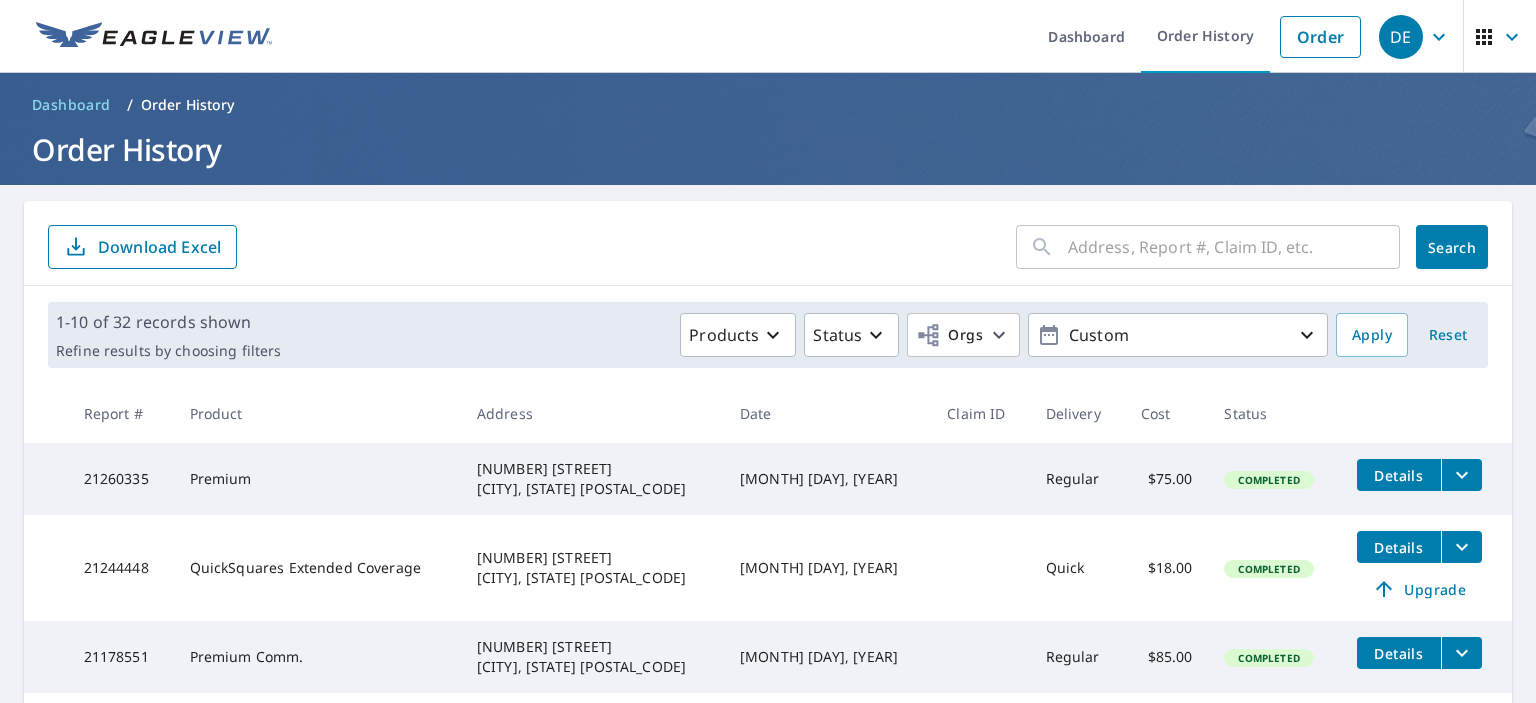 scroll, scrollTop: 0, scrollLeft: 0, axis: both 